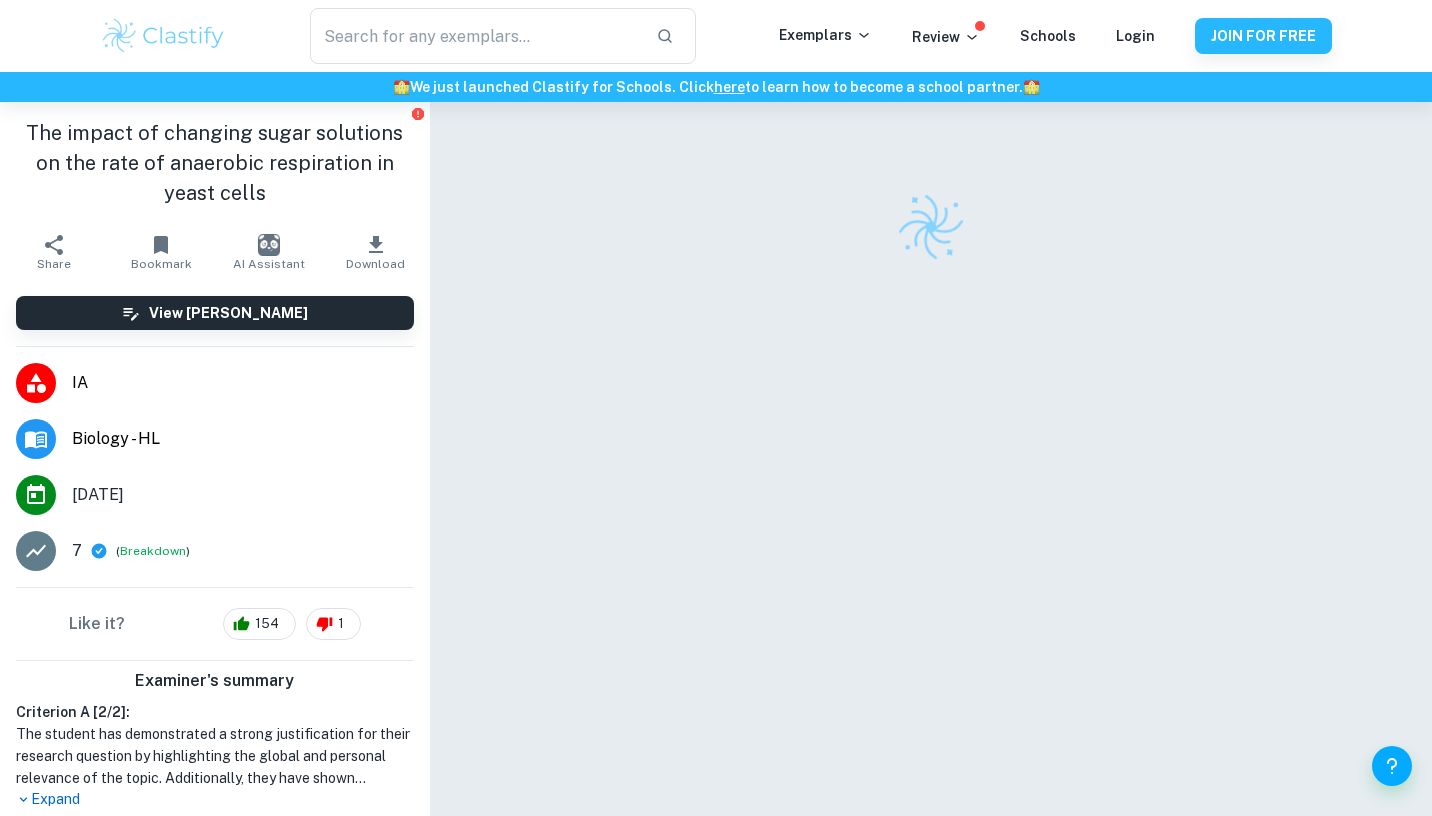scroll, scrollTop: 0, scrollLeft: 0, axis: both 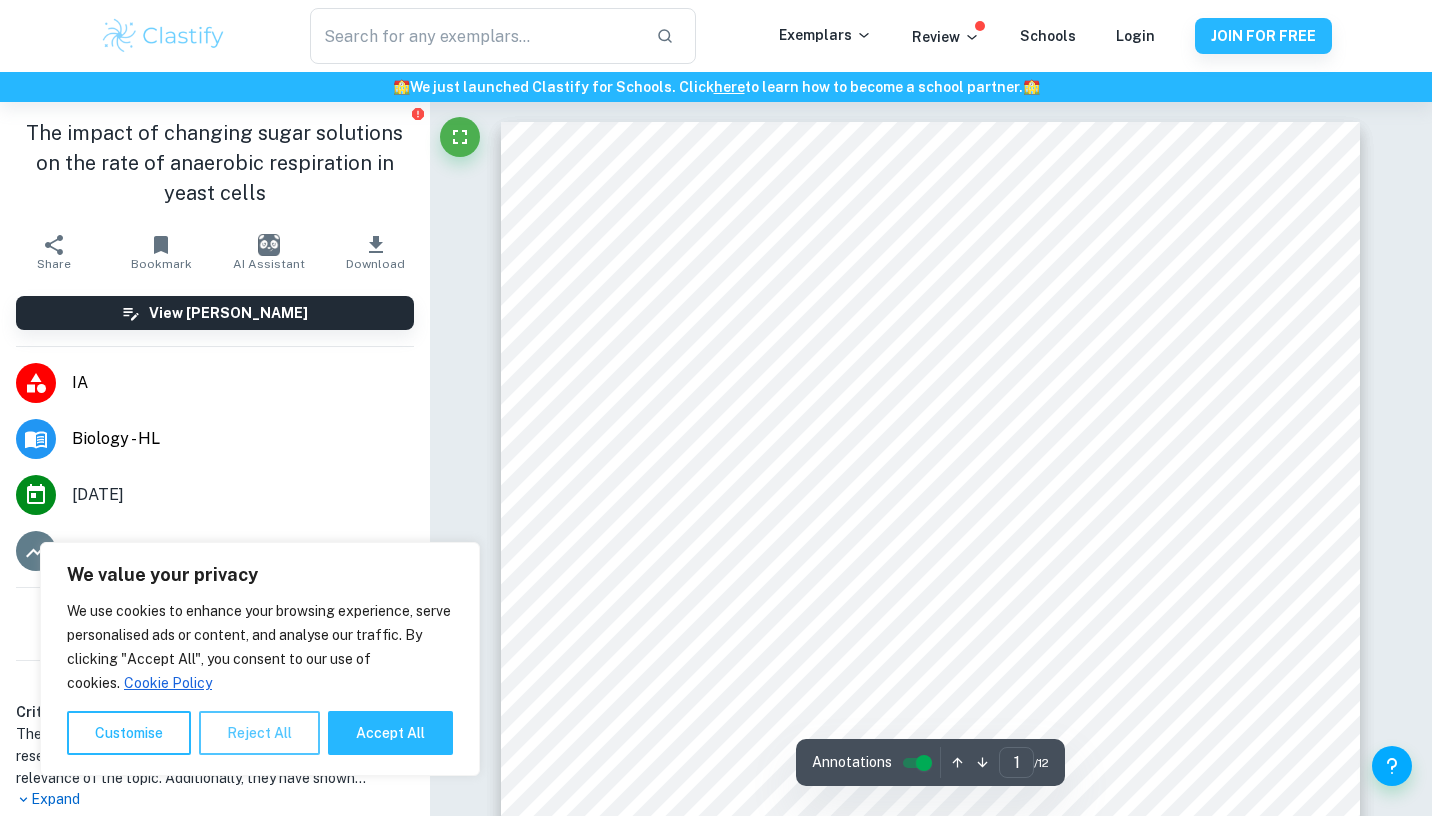 click on "Reject All" at bounding box center (259, 733) 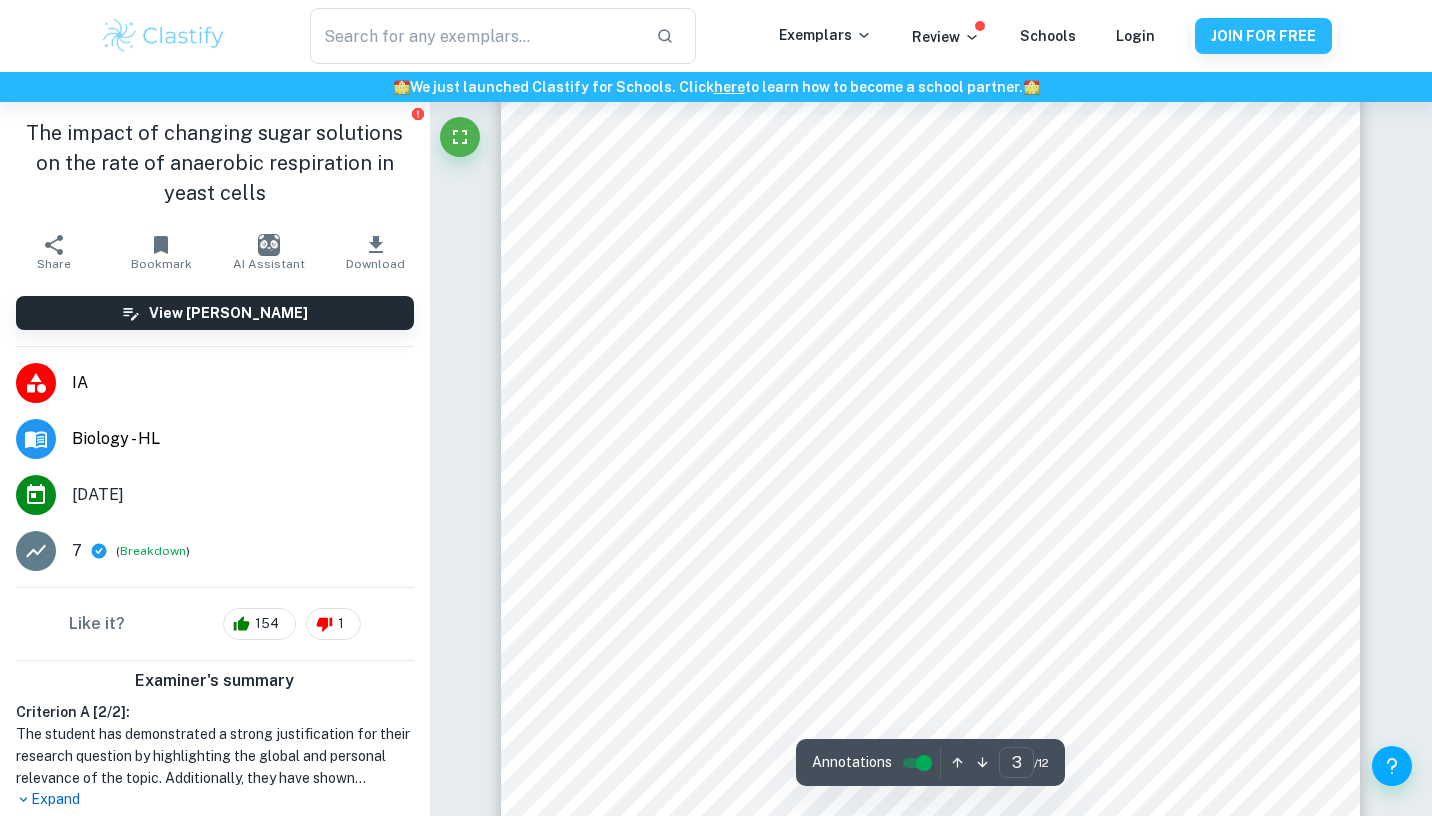 scroll, scrollTop: 3169, scrollLeft: 0, axis: vertical 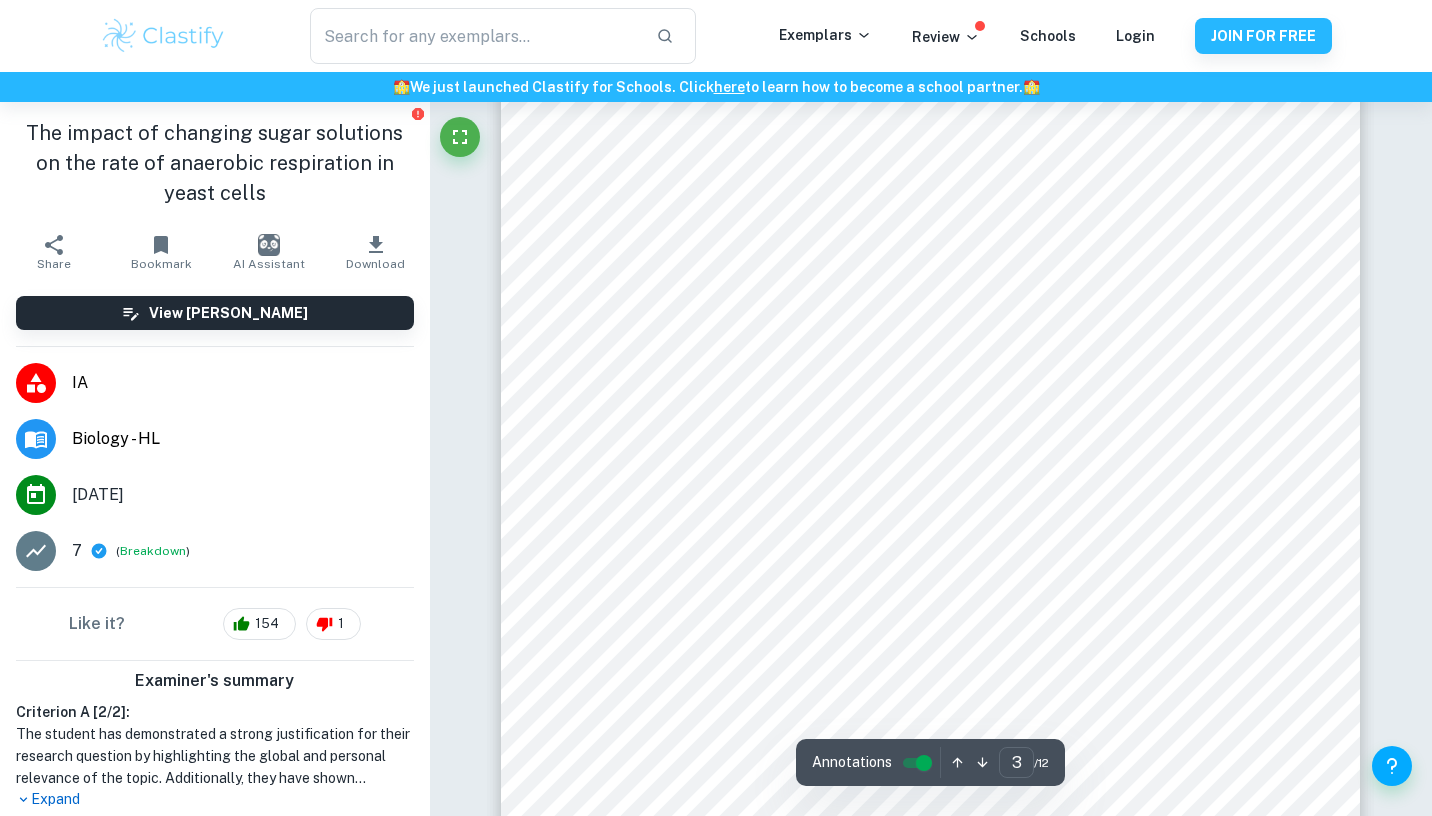click on "Correct Criterion A :   The choice of the topic and research question is well-justified through its global or personal relevance Comment:  The student states the topic's relevancy by describing the beer's increasing popularity Correct Criterion B :   The student provides background information that is relevant and focused Comment:  The student provides clear and focused background information on beer Correct Criterion A :   The student shows personal input and strong initiative in designing and conducting the study Comment:  The student shows their personal input and initiative by choosing such a unique exploration topic Correct Criterion B :   The student provides background information that is relevant and focused Comment:  The student provides clear and focused background information on beer Correct Criterion B :   A focused and detailed description of the research question is present Correct Criterion B :   The student provides background information that is relevant and focused Comment: Correct :   :   :" at bounding box center (931, 4437) 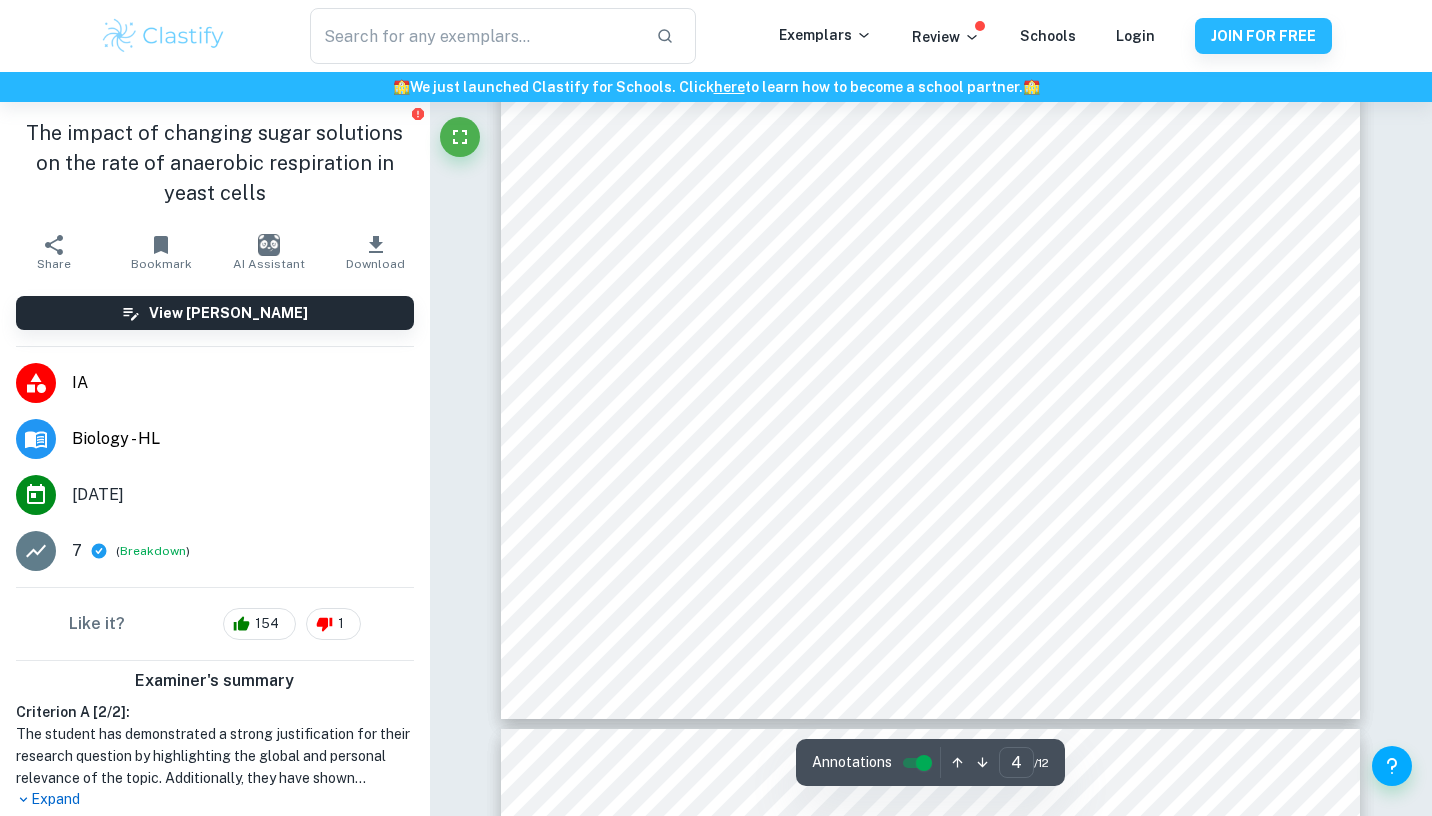 scroll, scrollTop: 4577, scrollLeft: 0, axis: vertical 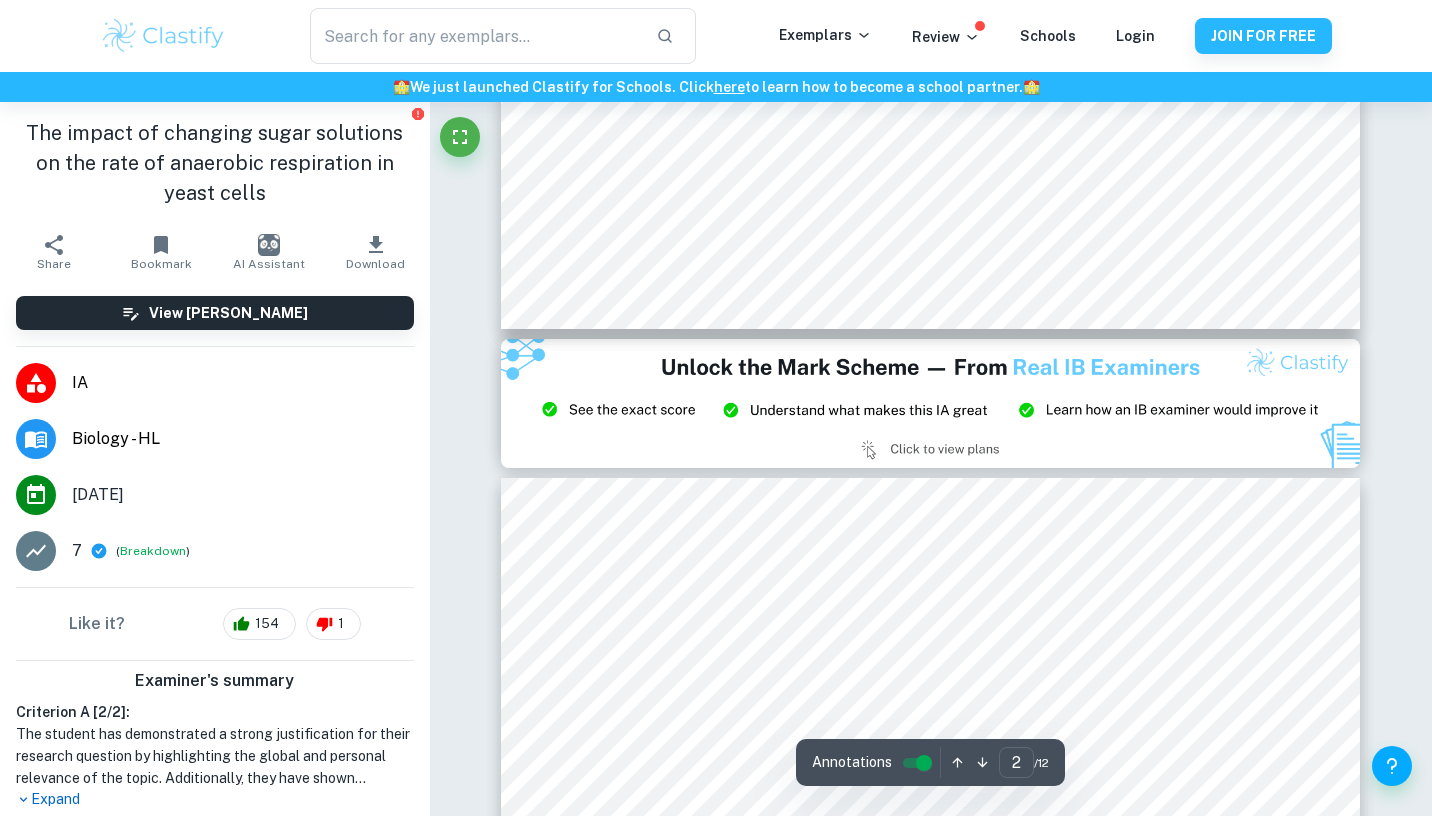 type on "3" 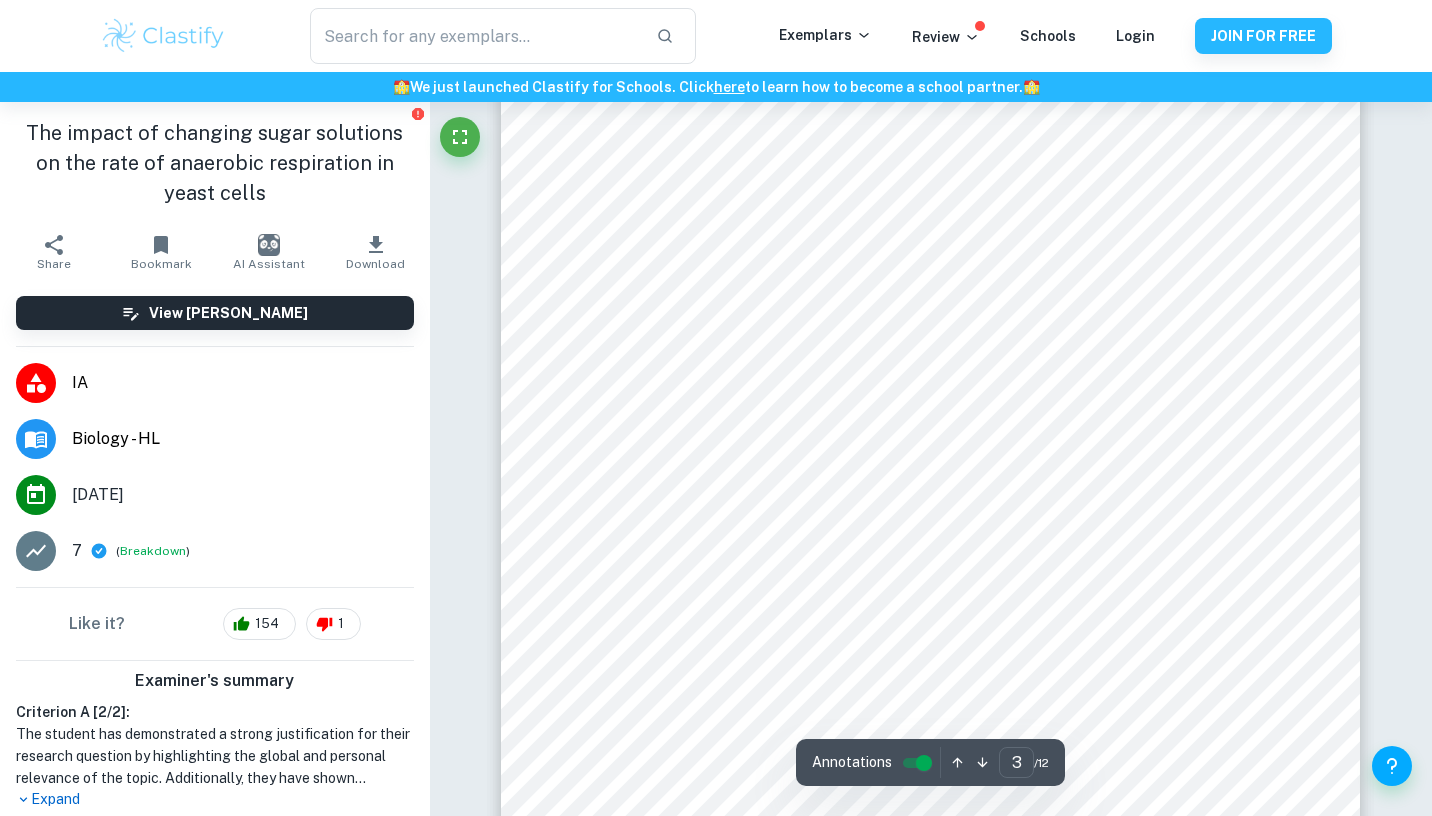 scroll, scrollTop: 3218, scrollLeft: 0, axis: vertical 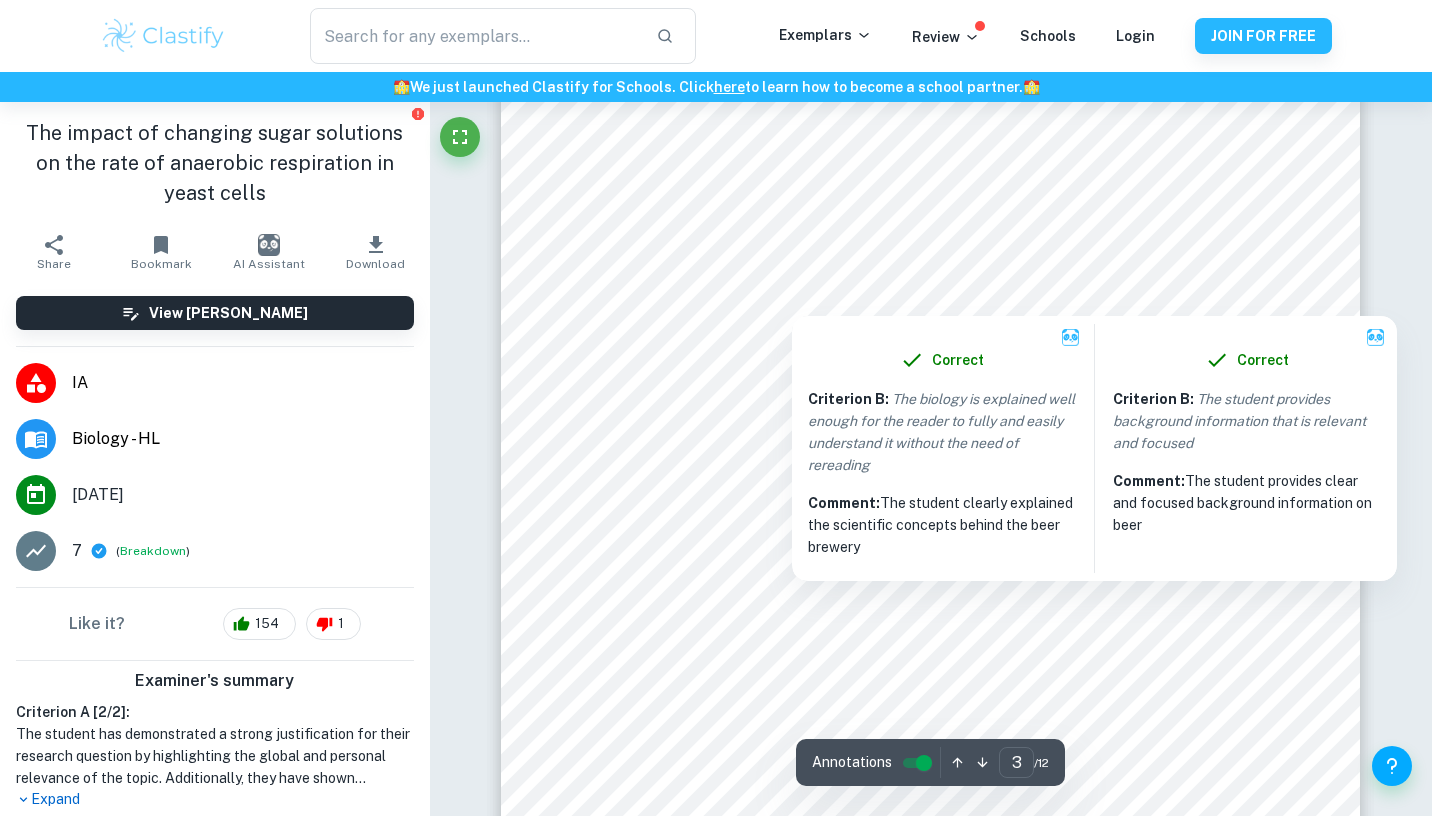 click at bounding box center (916, 258) 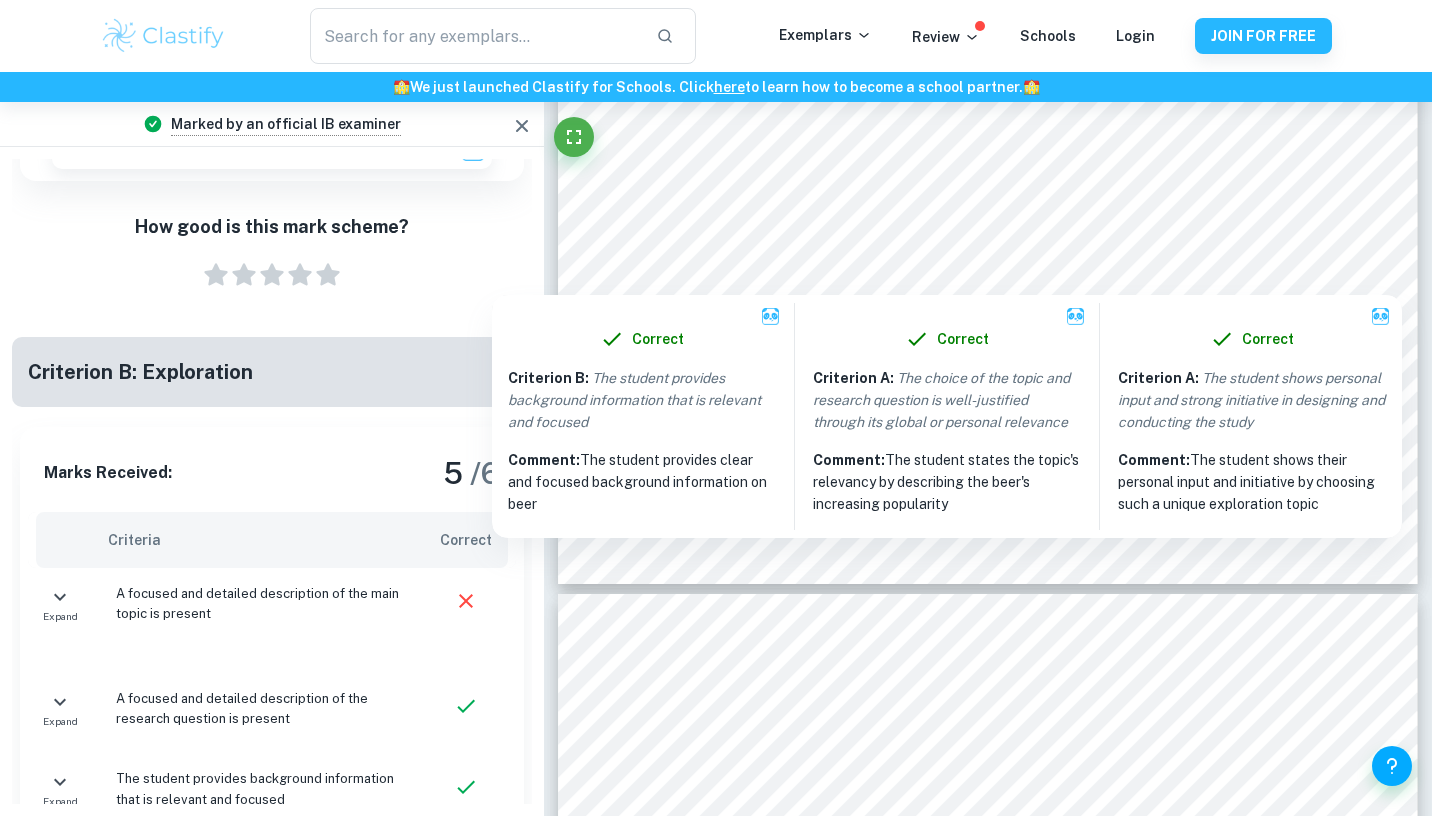 scroll, scrollTop: 729, scrollLeft: 0, axis: vertical 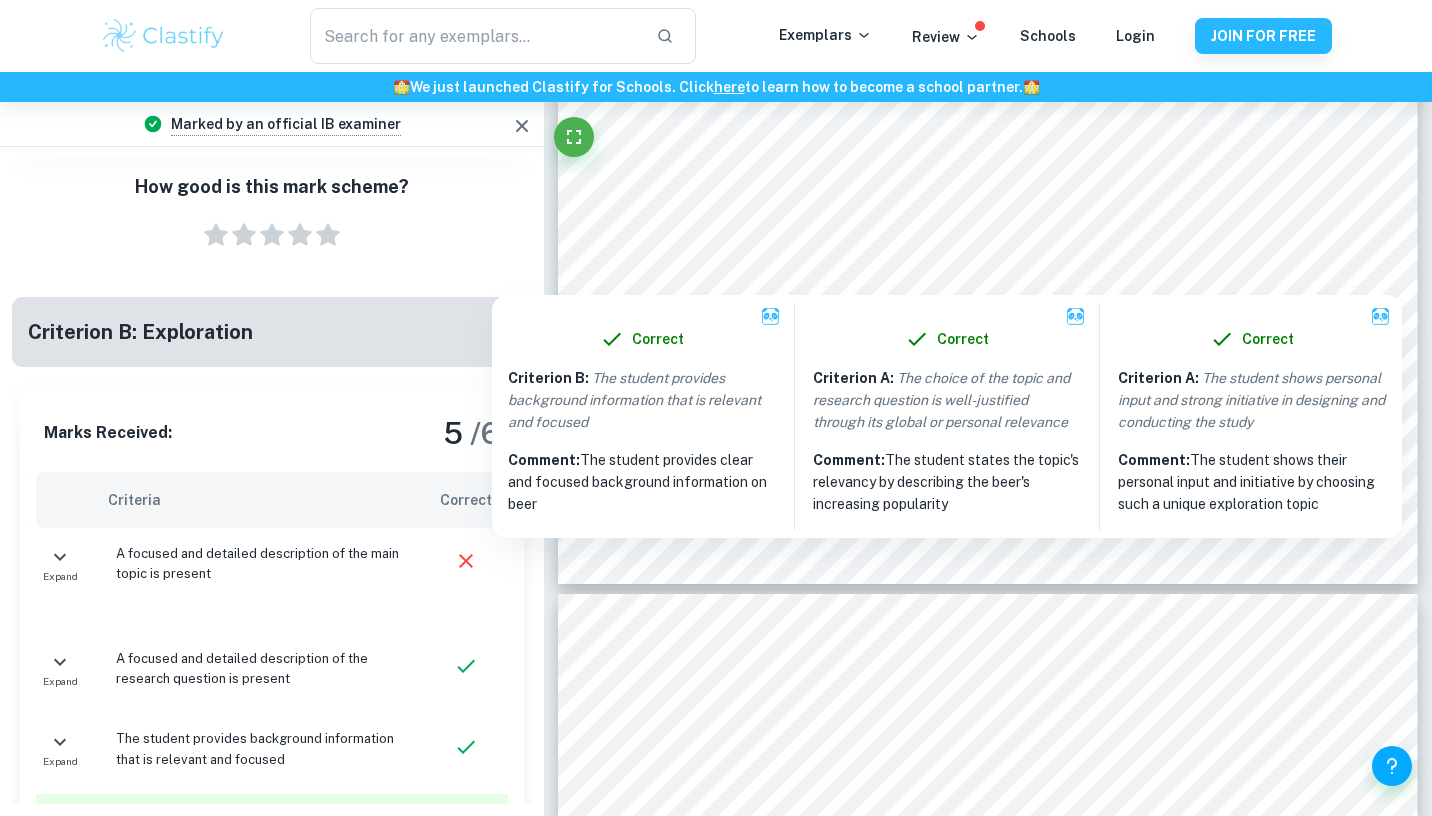 click on "A focused and detailed description of the main topic is present" at bounding box center (262, 564) 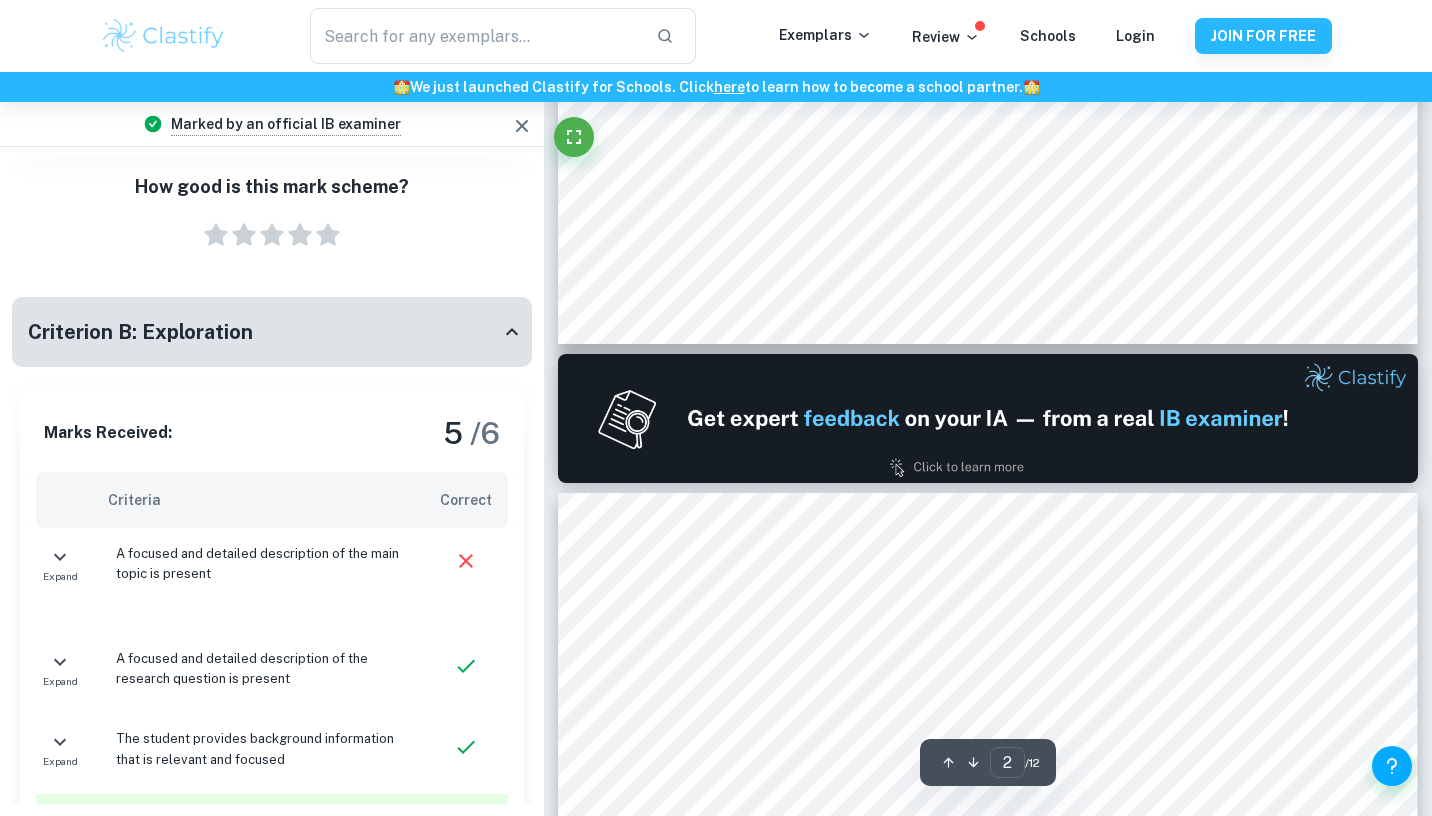 type on "1" 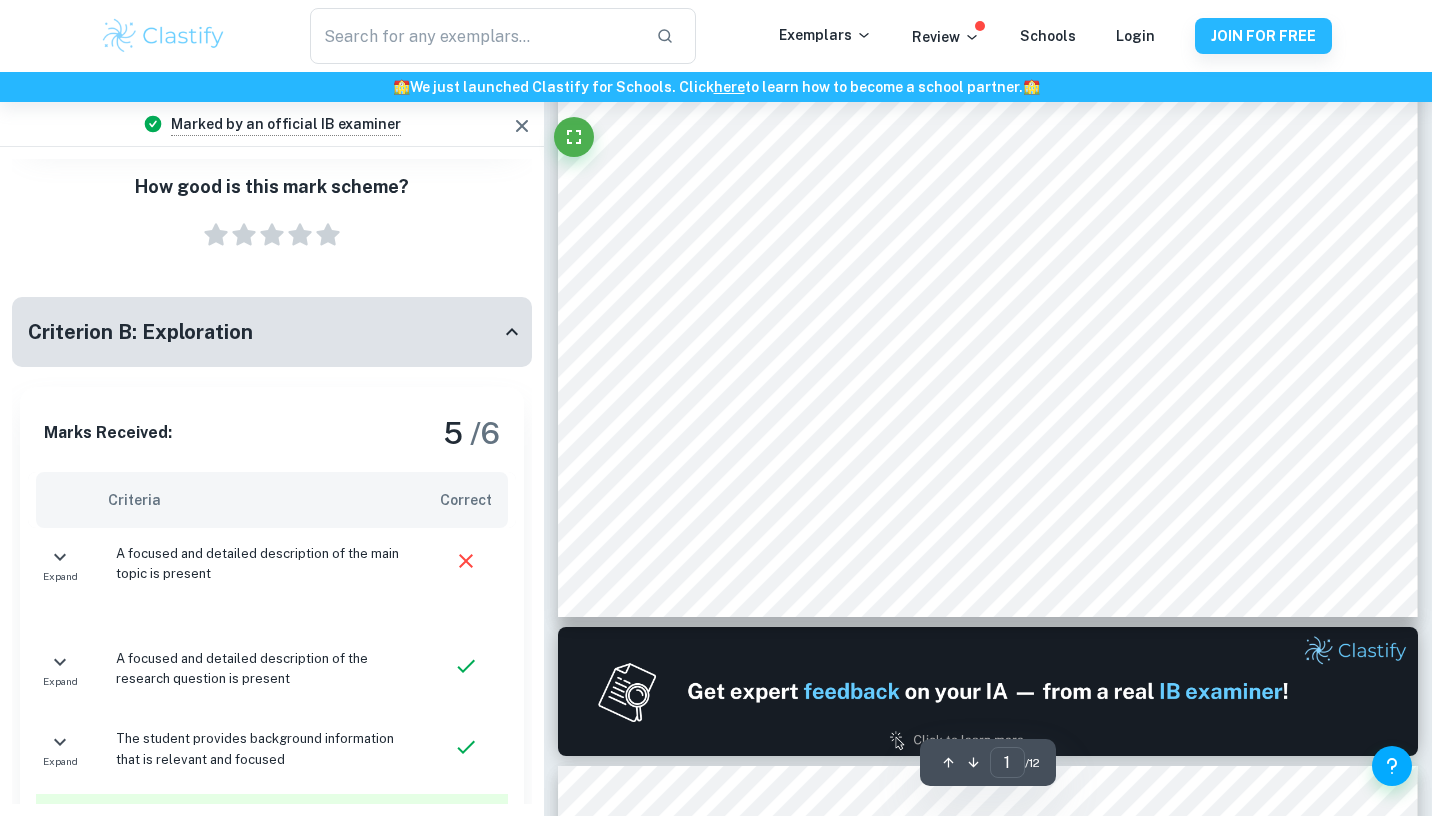scroll, scrollTop: 406, scrollLeft: 0, axis: vertical 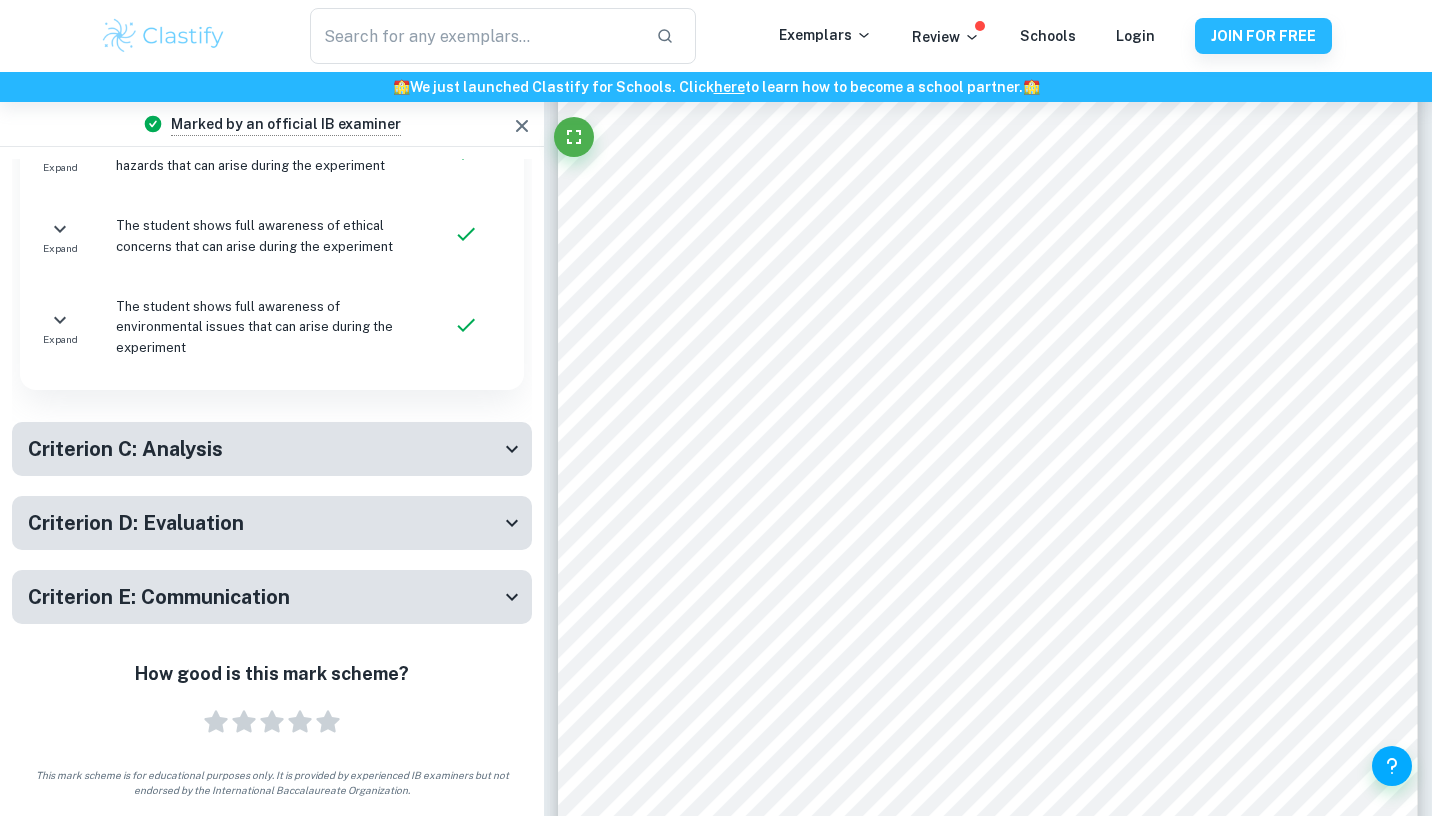 click on "Criterion C: Analysis" at bounding box center [272, 449] 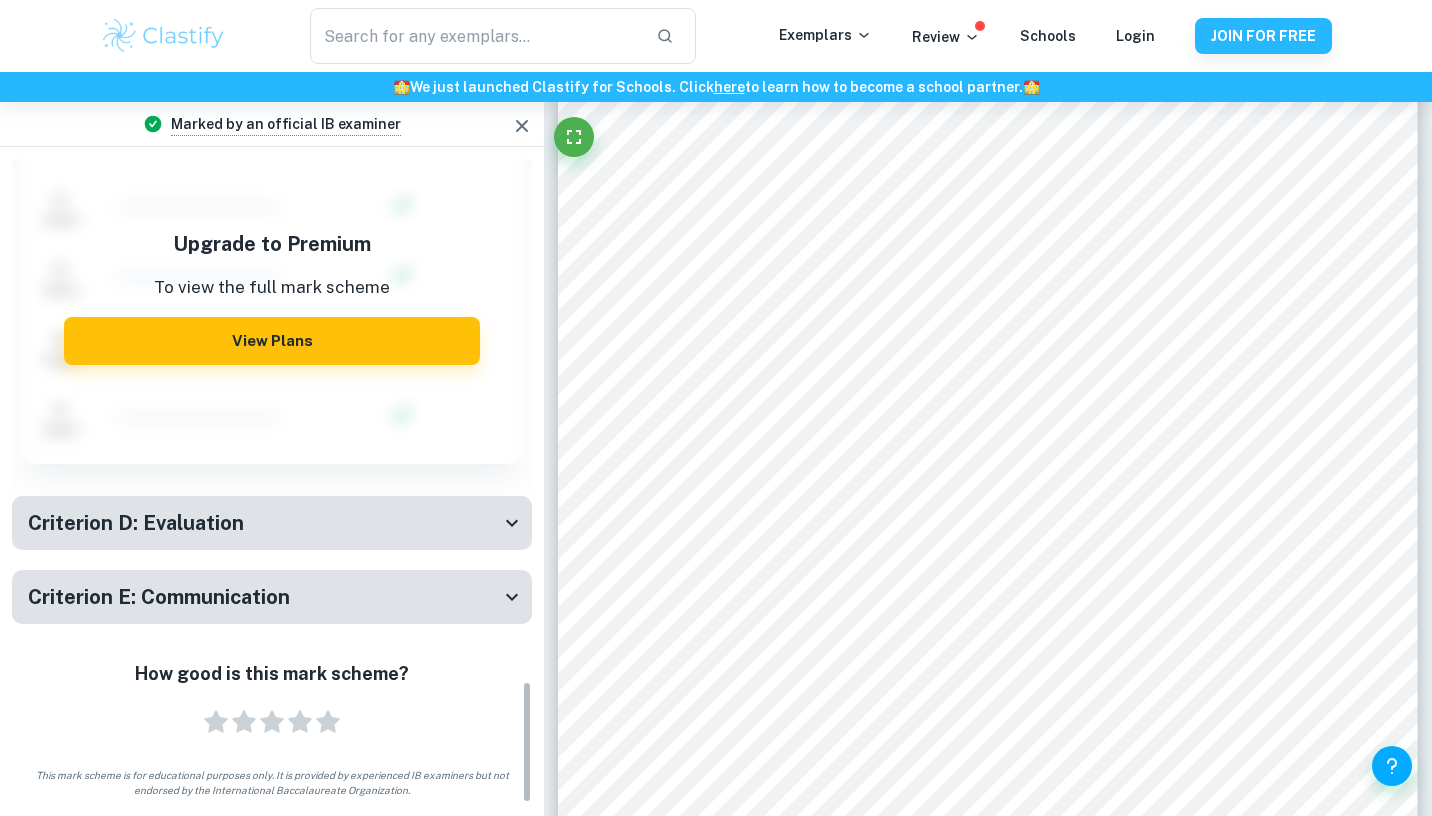 scroll, scrollTop: 2751, scrollLeft: 0, axis: vertical 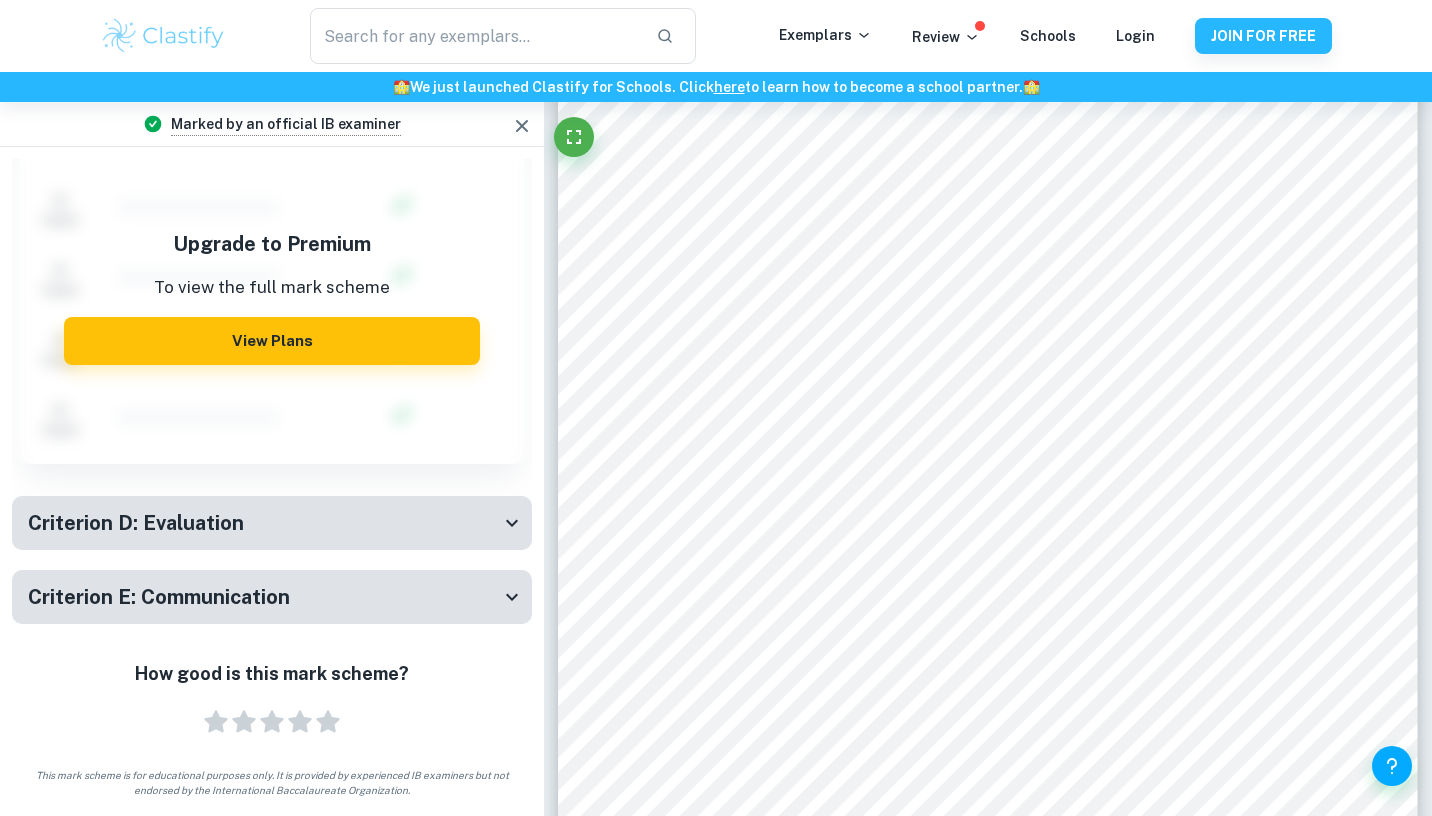 click 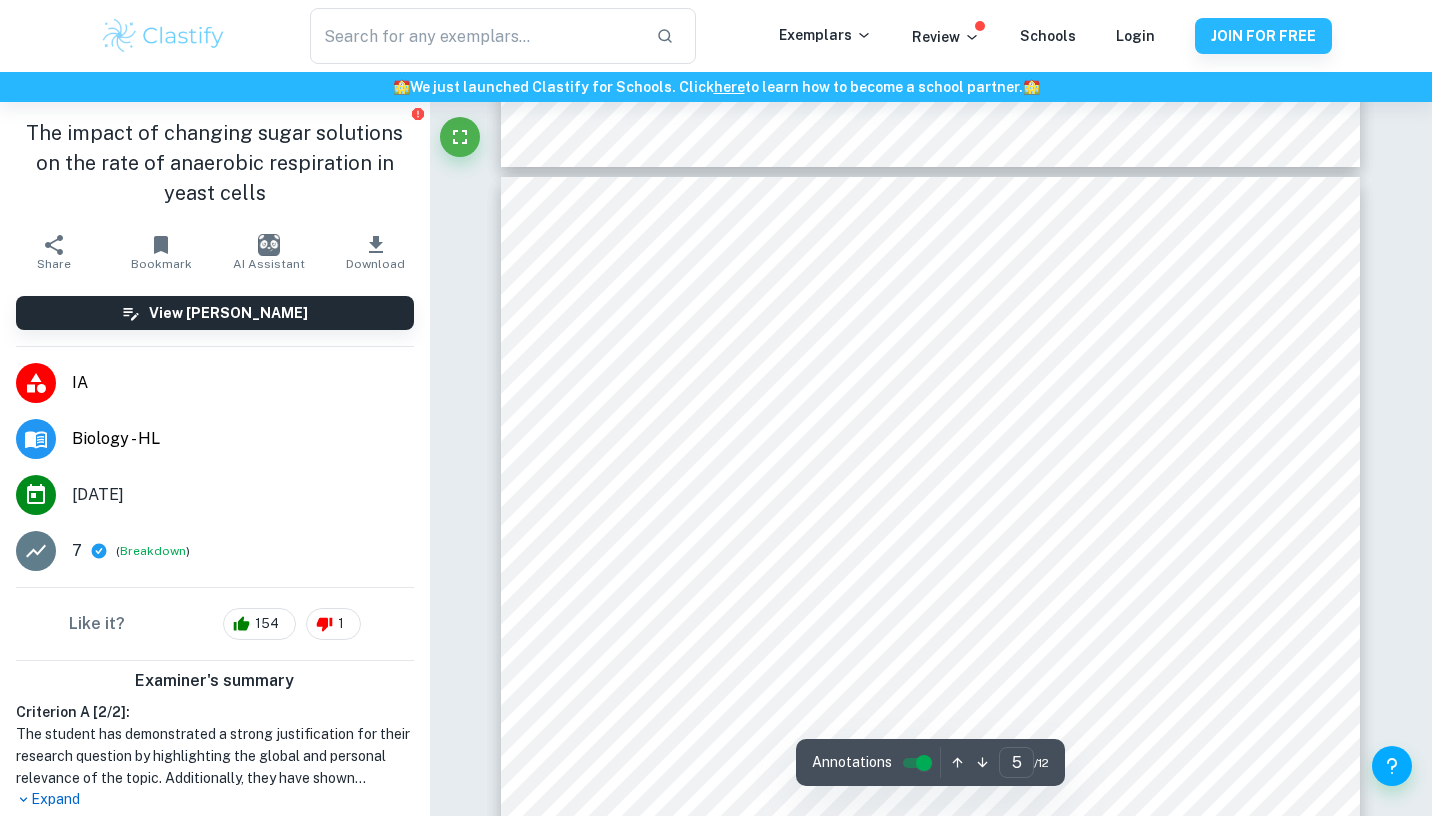 scroll, scrollTop: 5105, scrollLeft: 0, axis: vertical 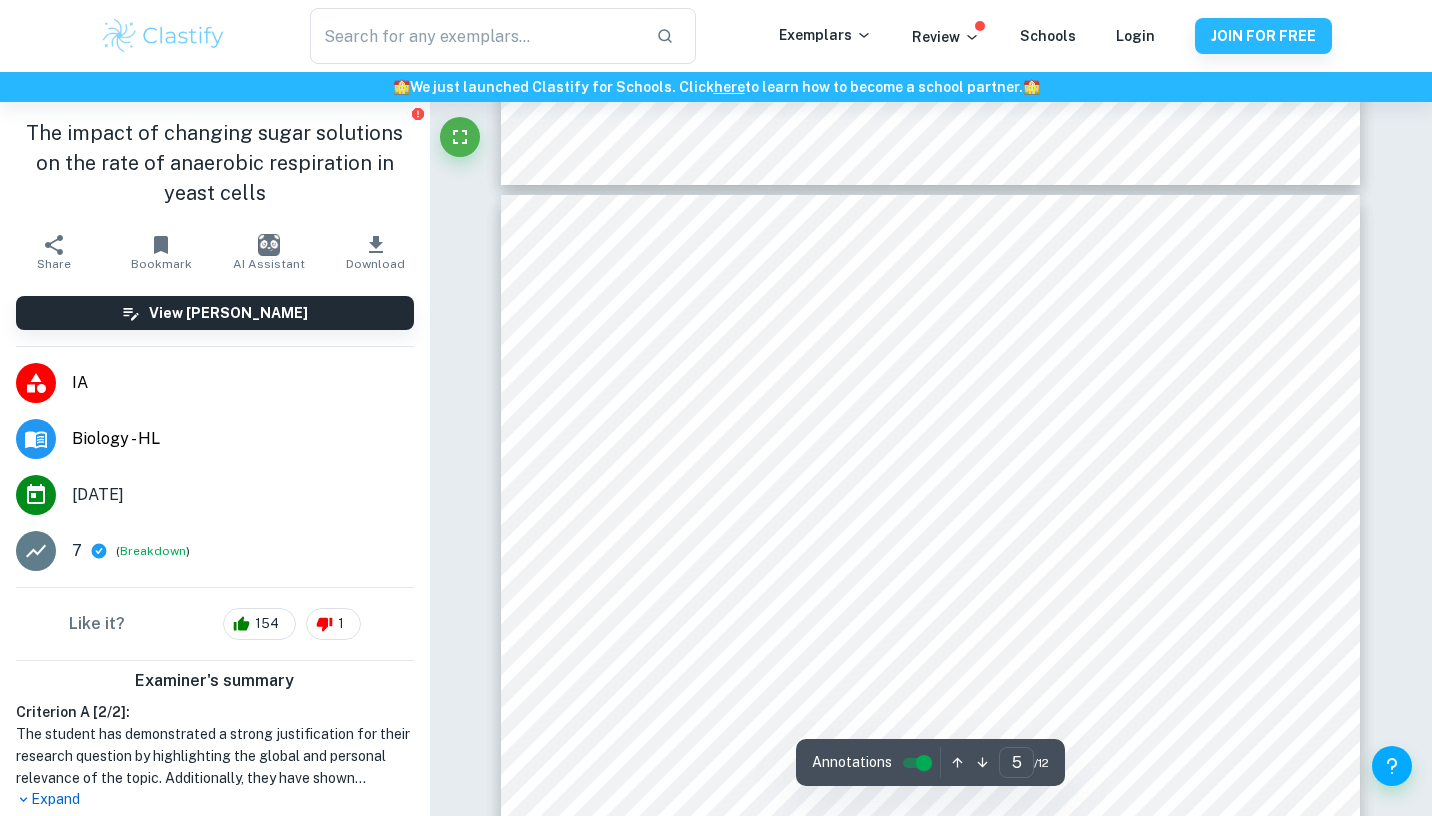 click on "[DATE]" at bounding box center [215, 495] 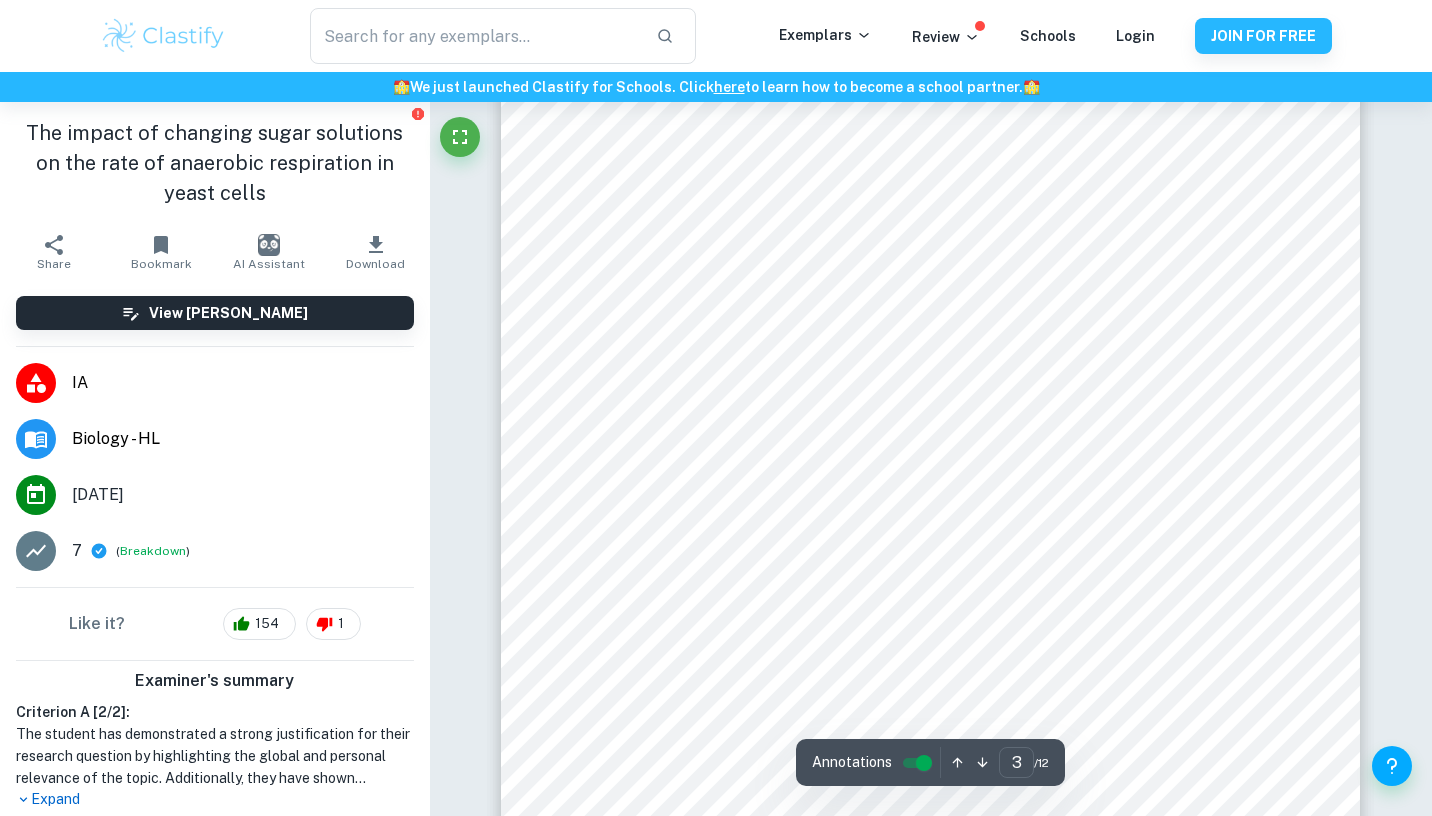 scroll, scrollTop: 3138, scrollLeft: 0, axis: vertical 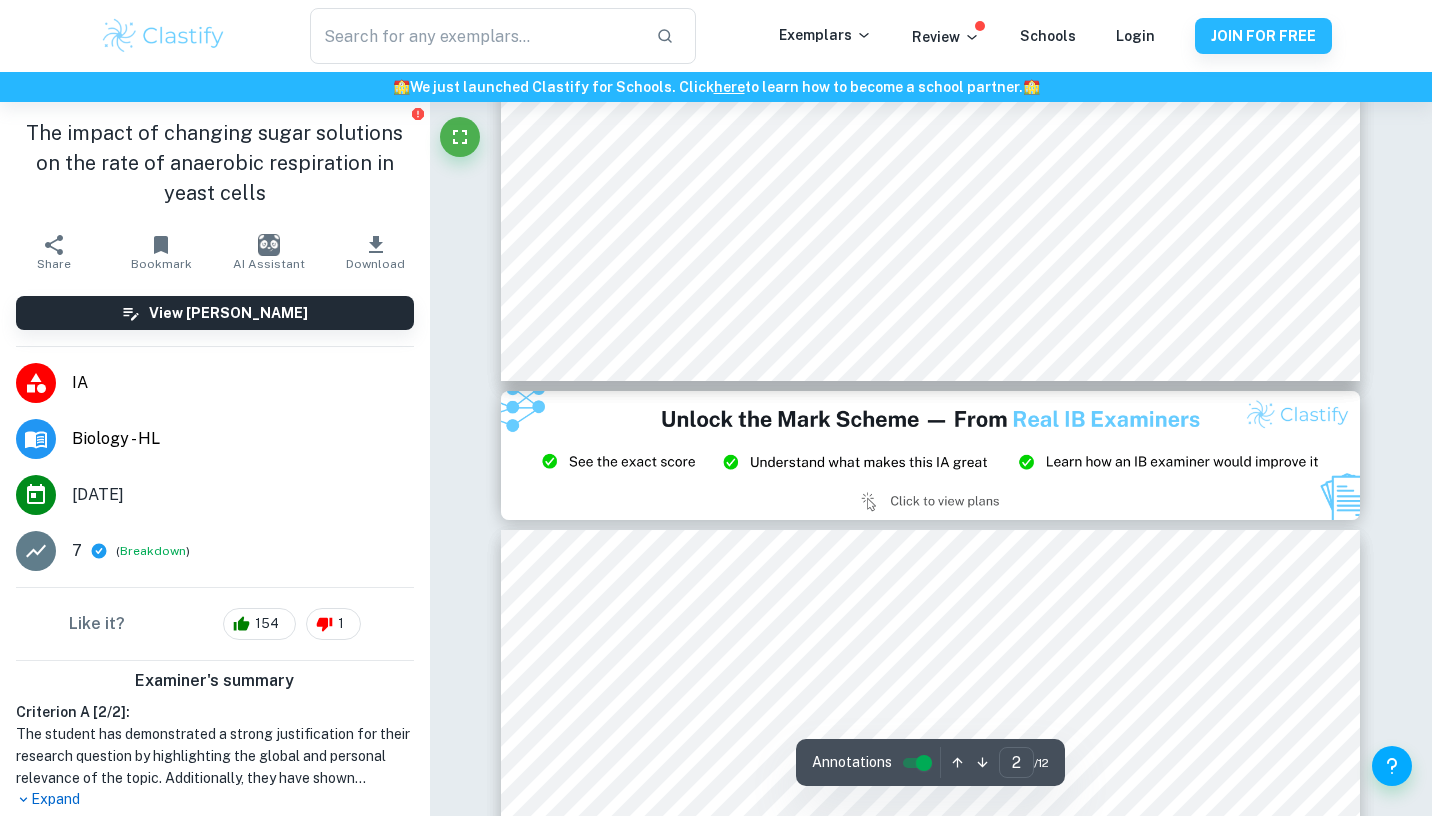 type on "3" 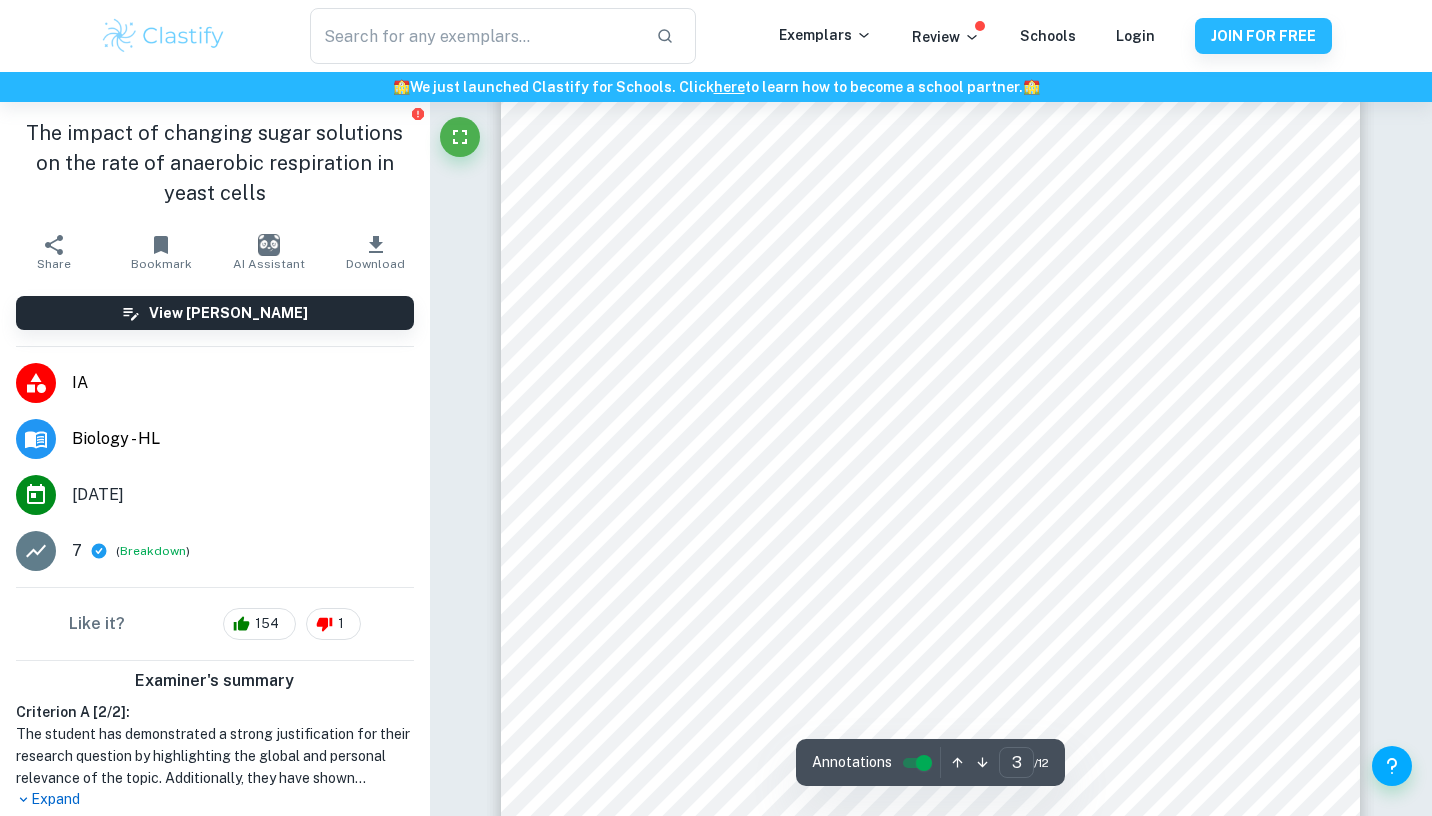 scroll, scrollTop: 2830, scrollLeft: 0, axis: vertical 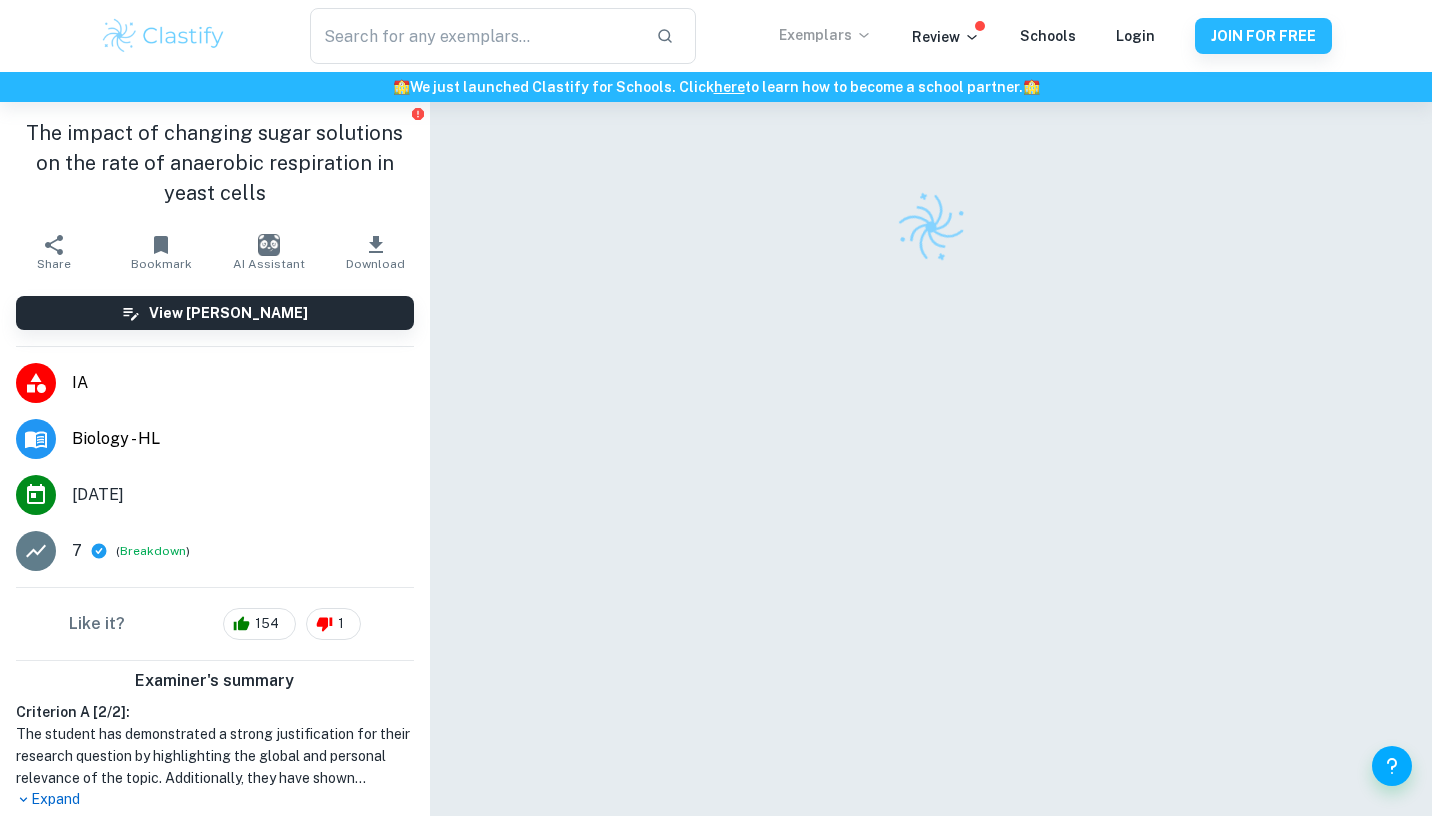 click 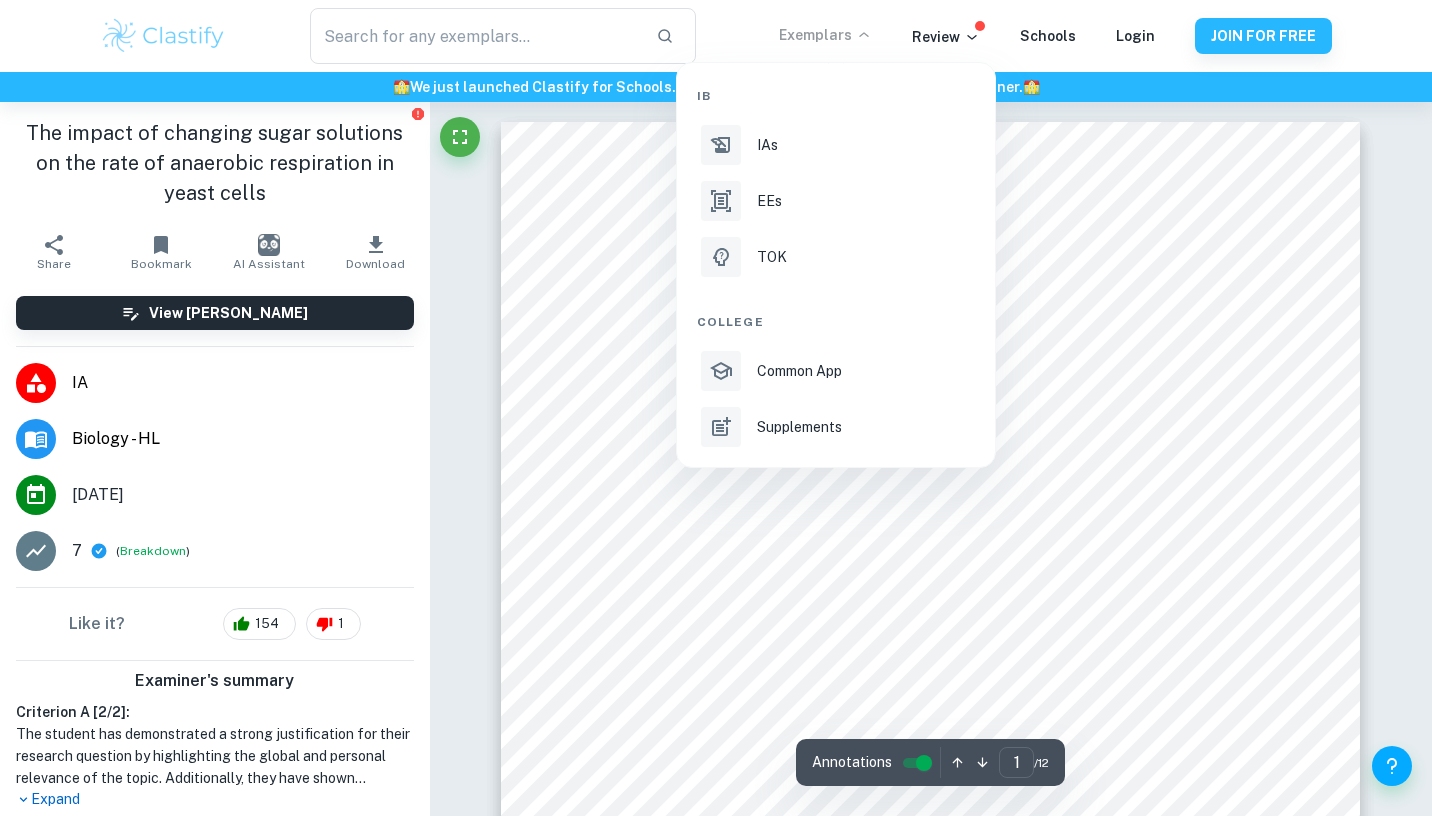 click at bounding box center (716, 408) 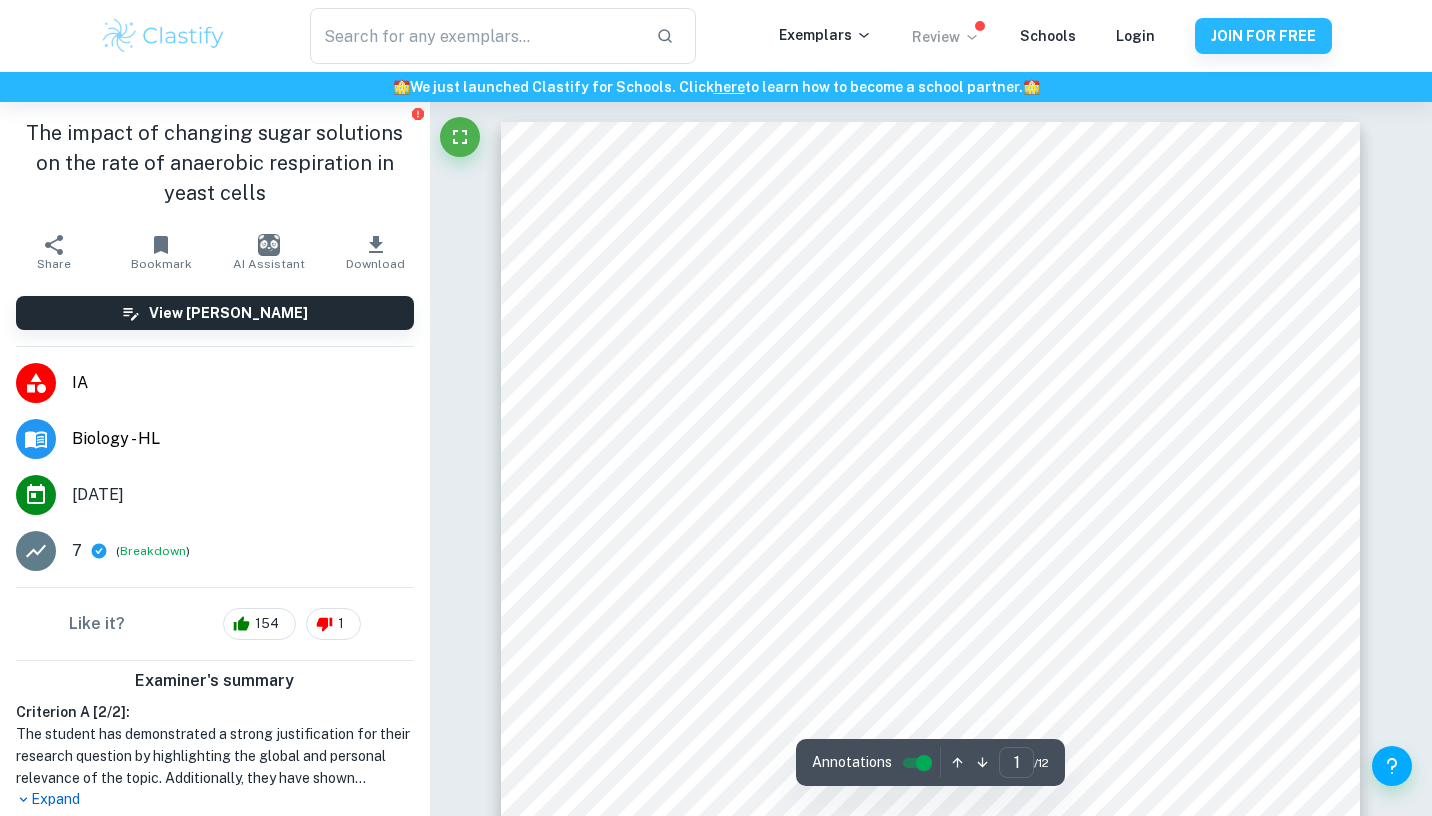 click on "Review" at bounding box center (946, 37) 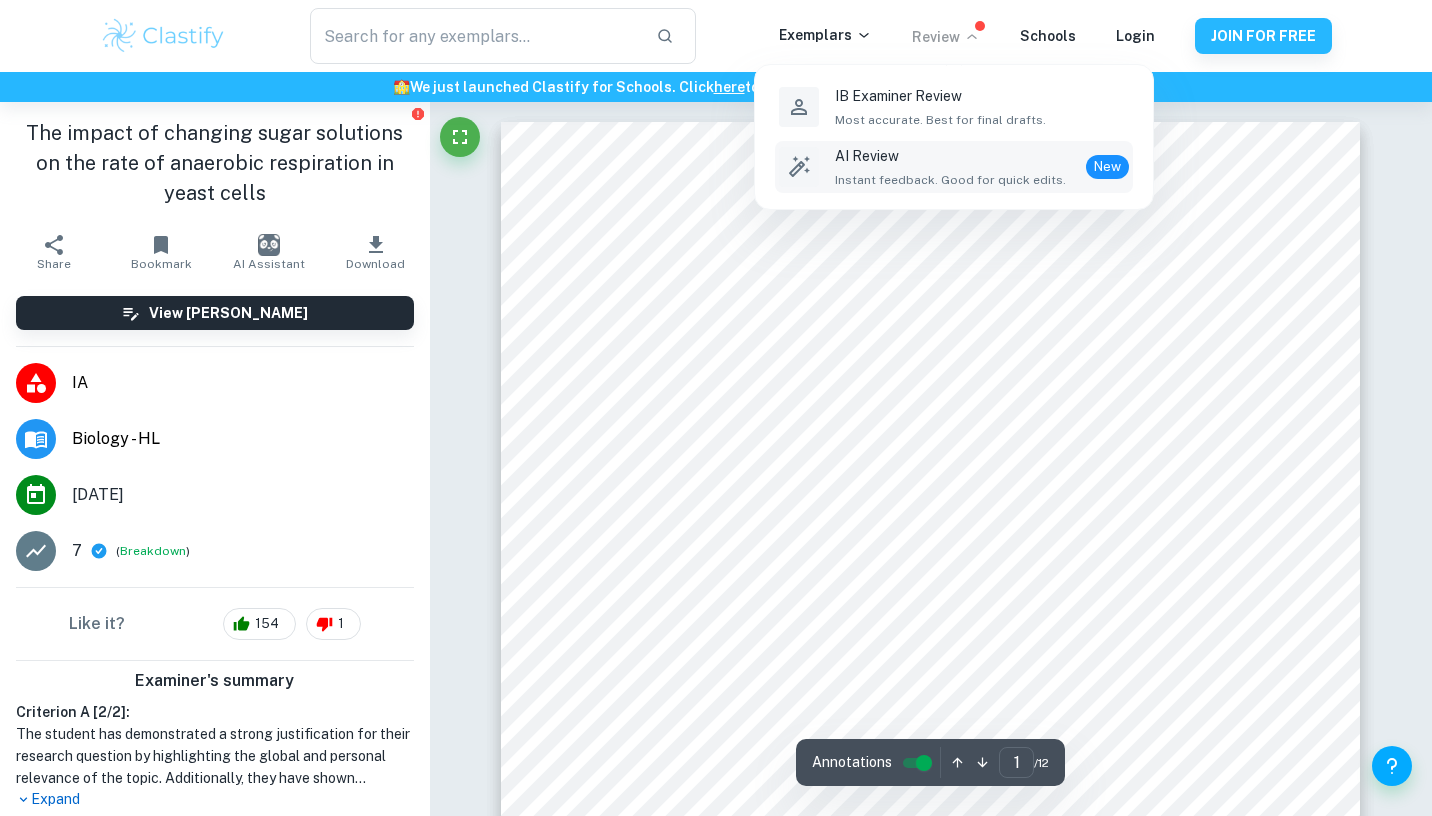 click on "Instant feedback. Good for quick edits." at bounding box center [950, 180] 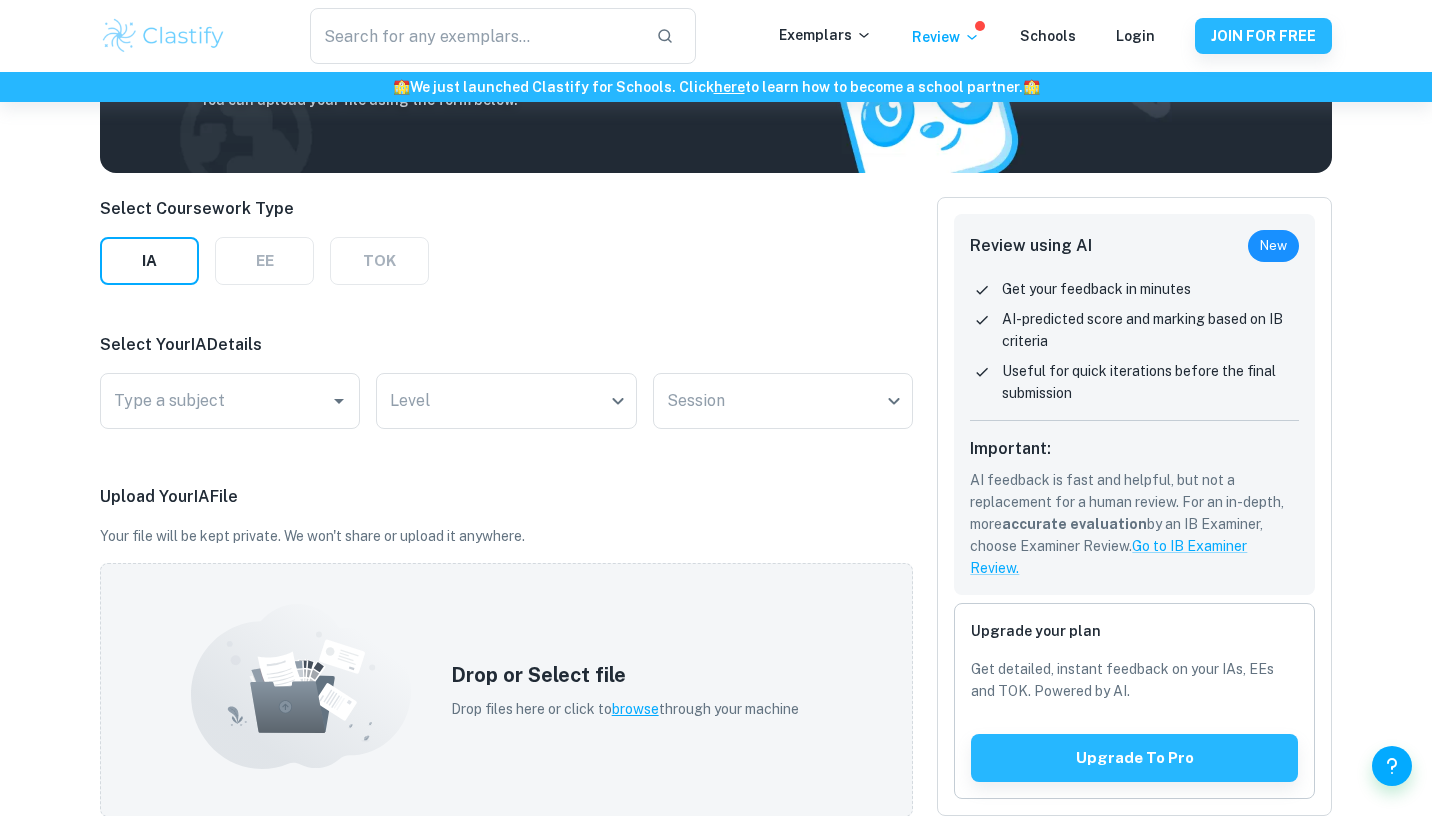 scroll, scrollTop: 0, scrollLeft: 0, axis: both 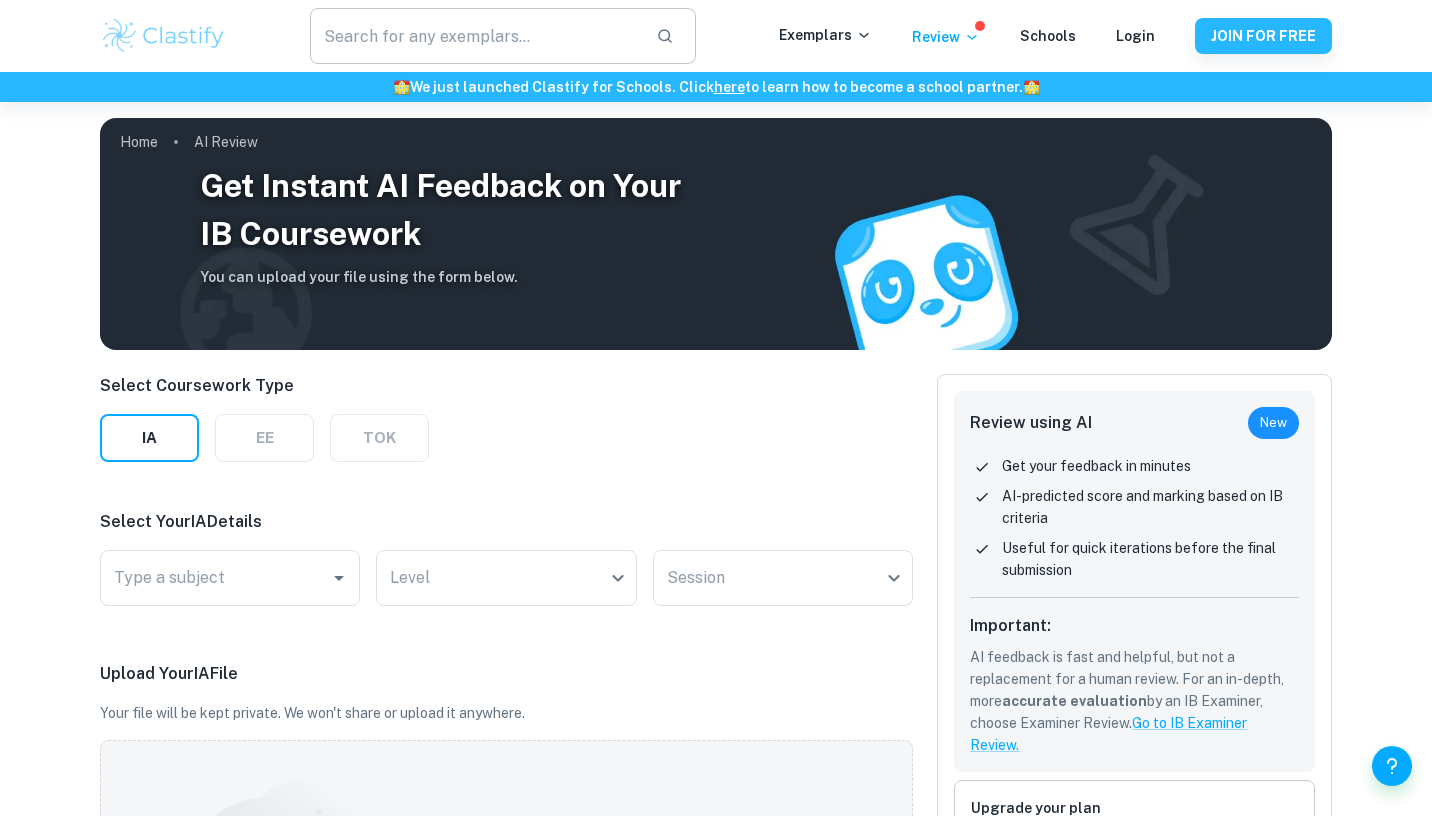 click at bounding box center (475, 36) 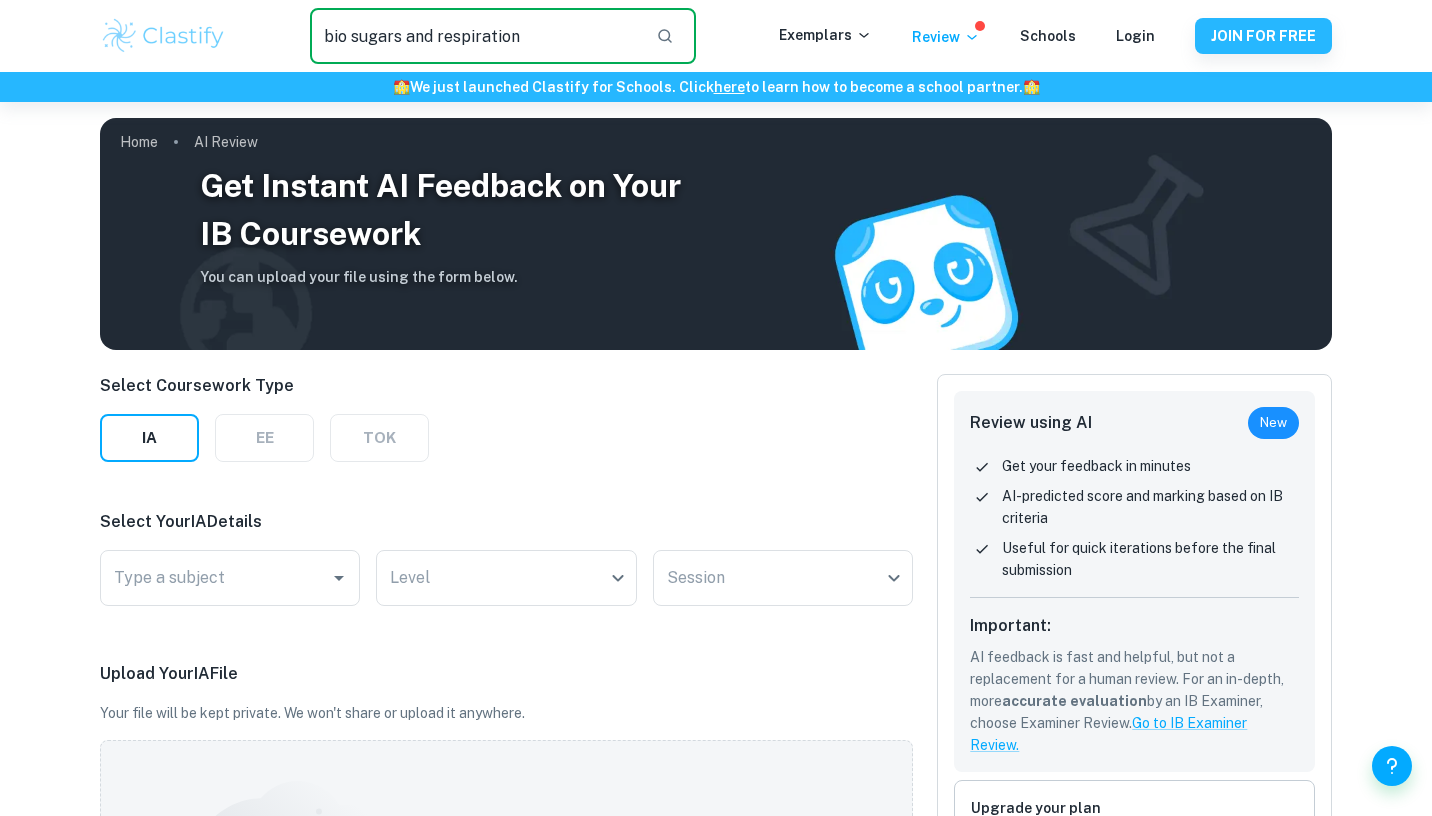type on "bio sugars and respiration" 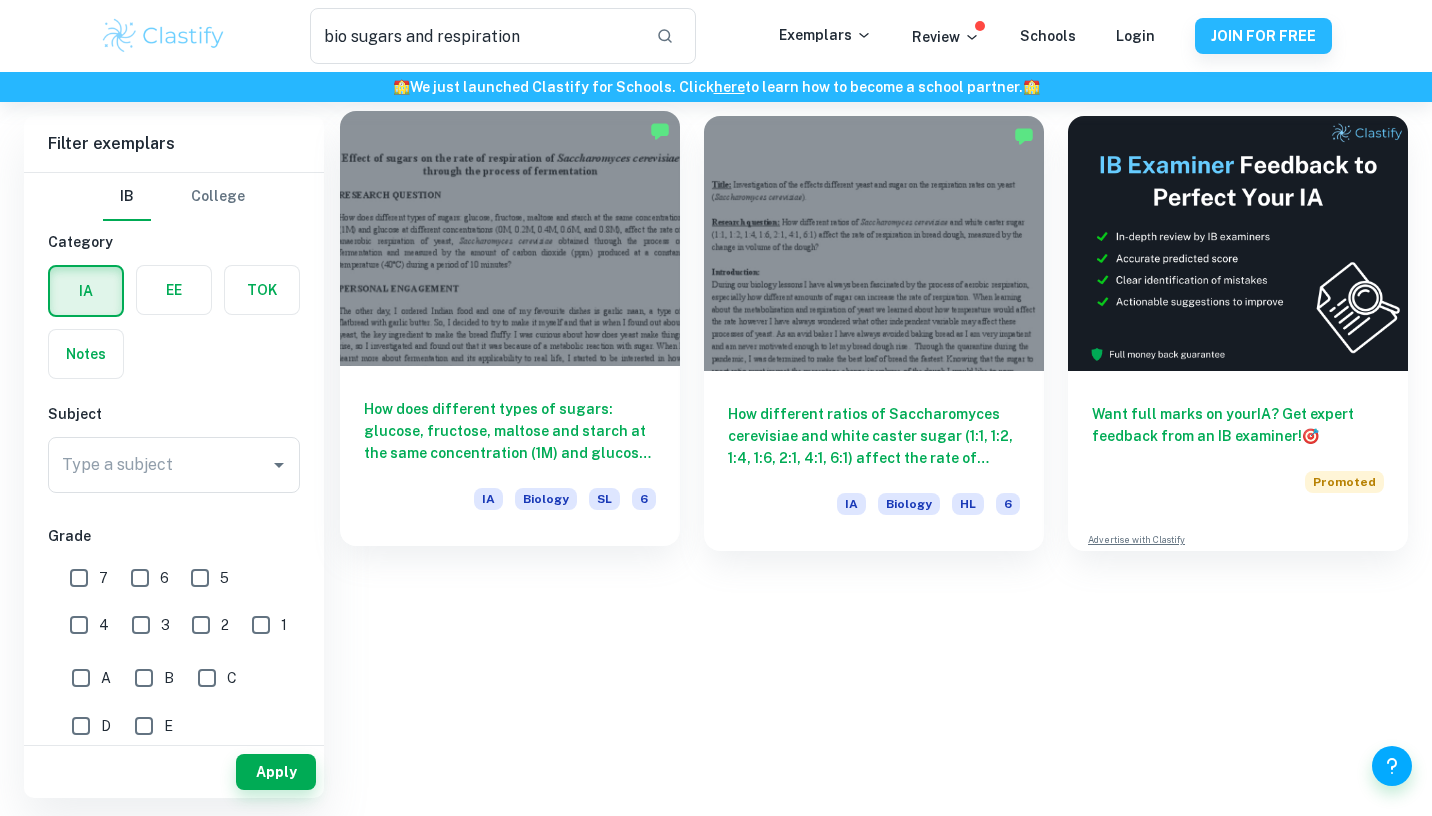 scroll, scrollTop: 0, scrollLeft: 0, axis: both 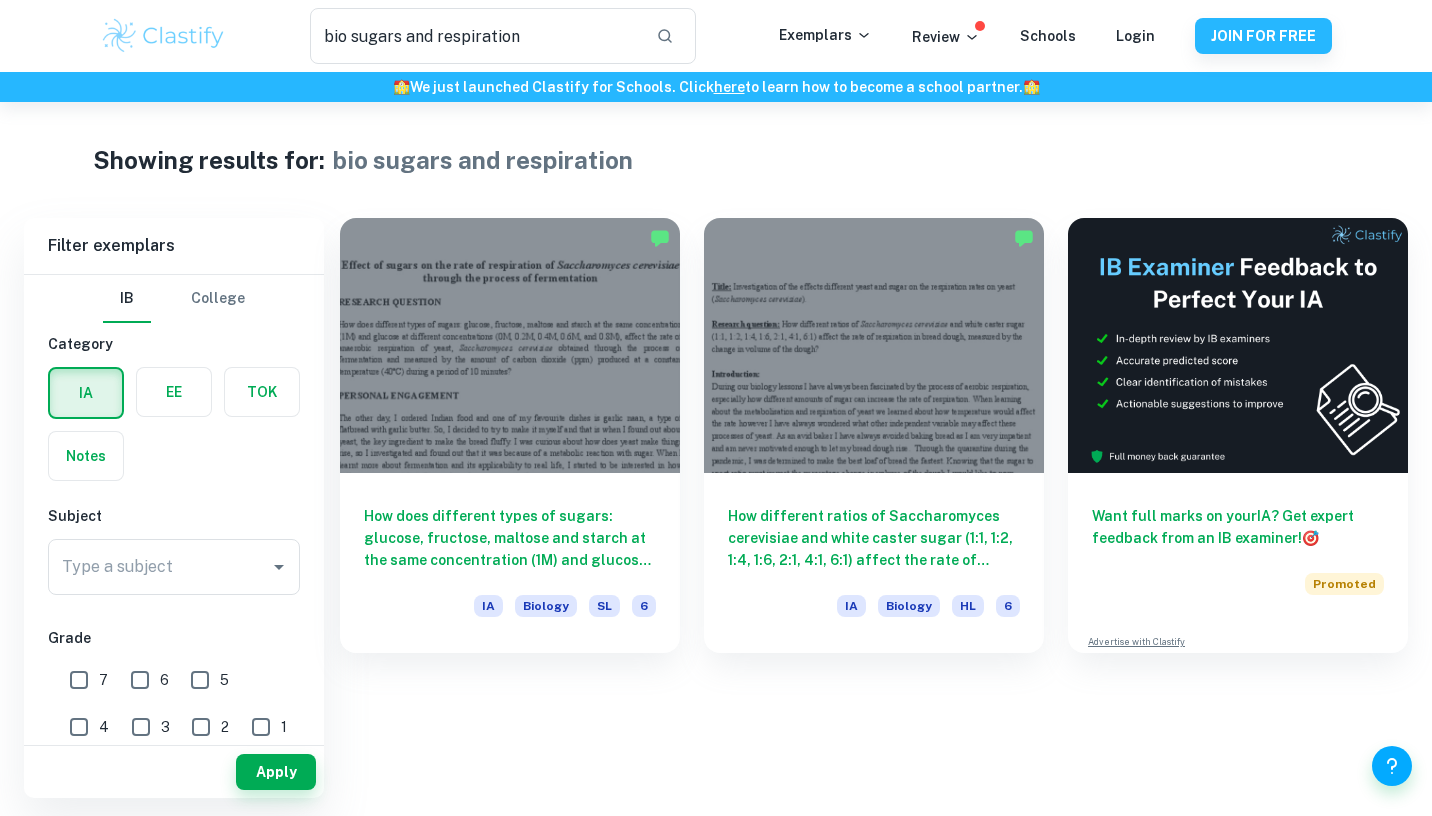 click on "bio sugars and respiration" at bounding box center (483, 160) 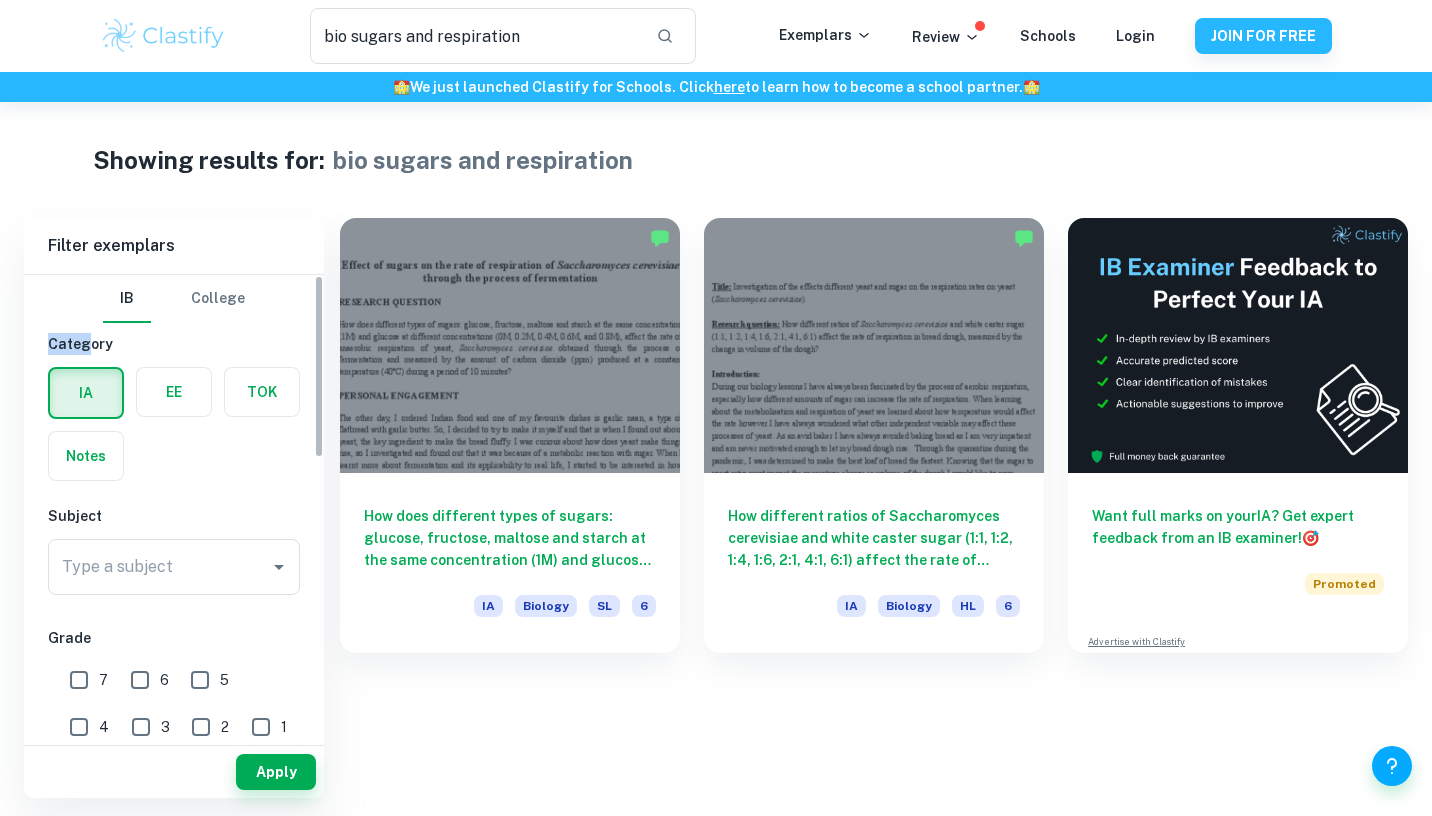 click on "Category" at bounding box center (174, 344) 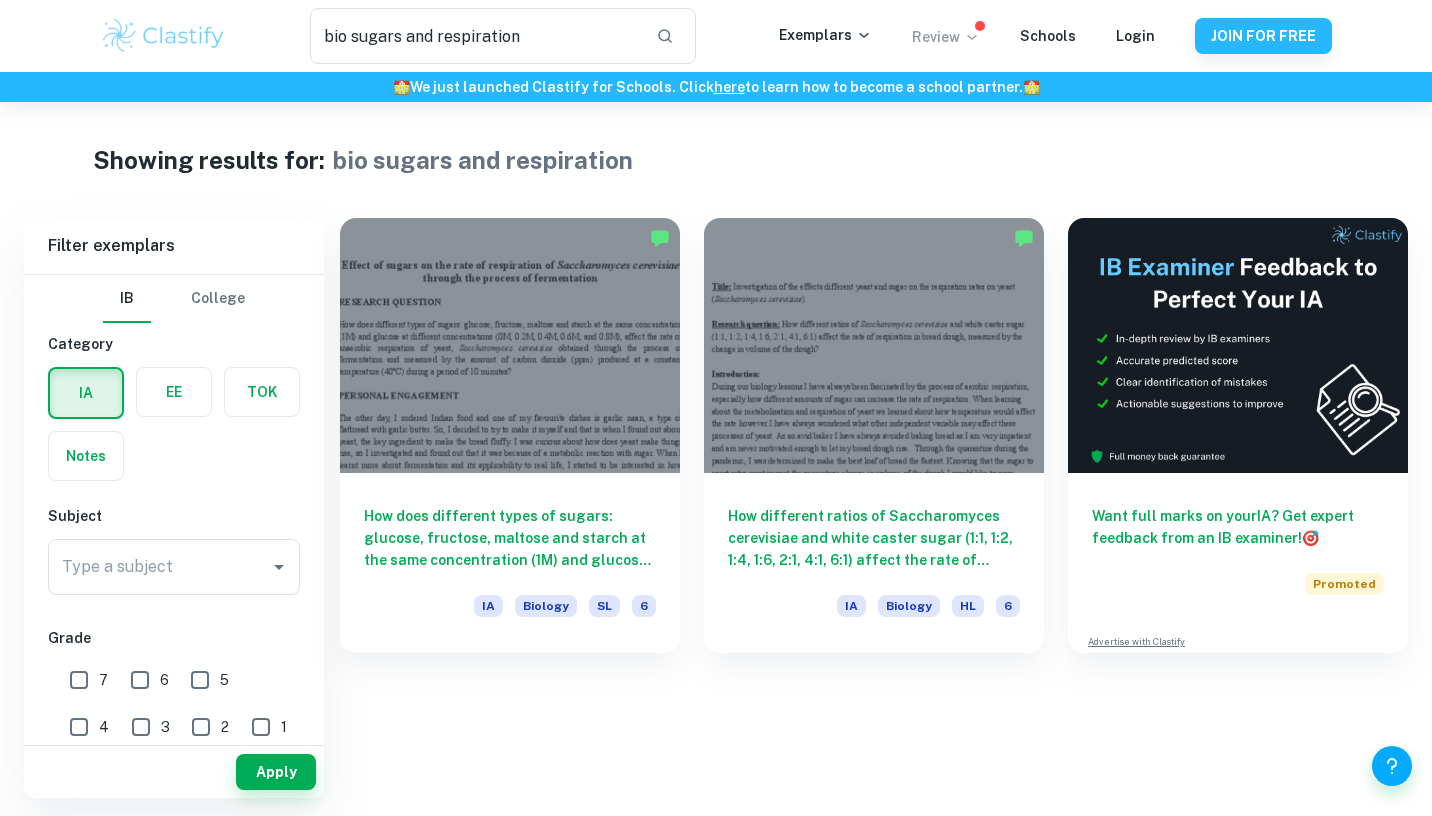 click on "Review" at bounding box center (946, 37) 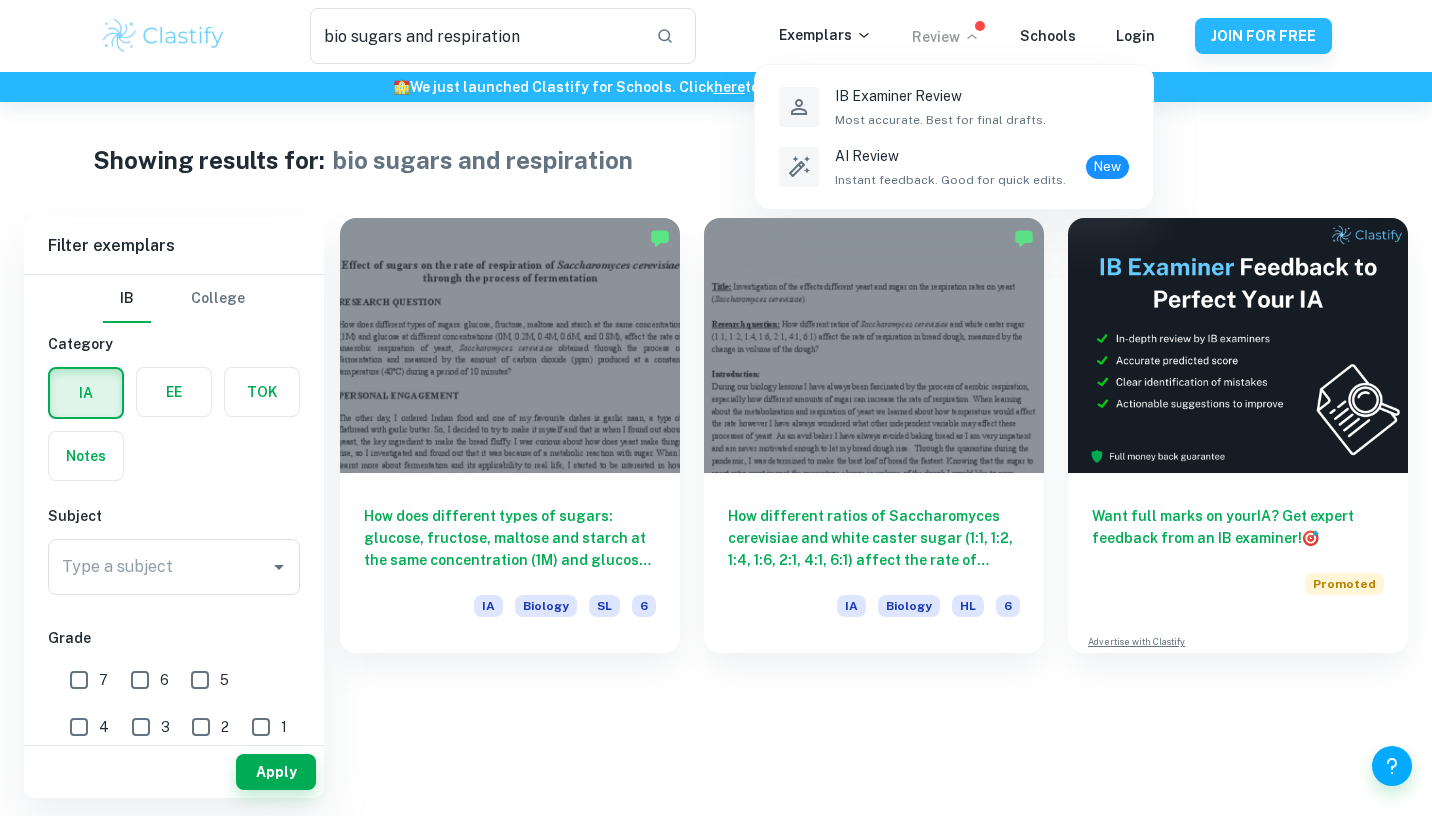 click at bounding box center (716, 408) 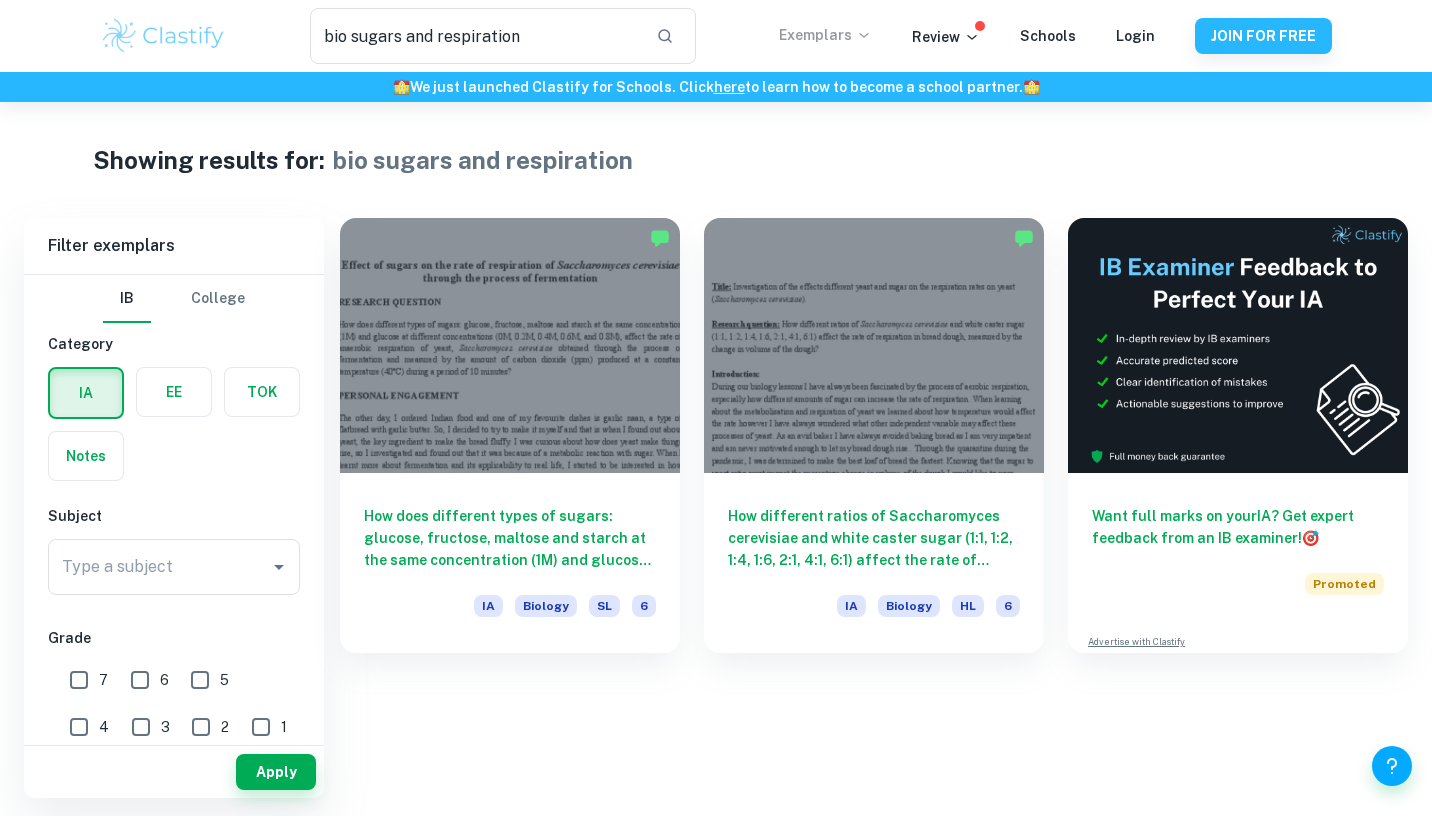click 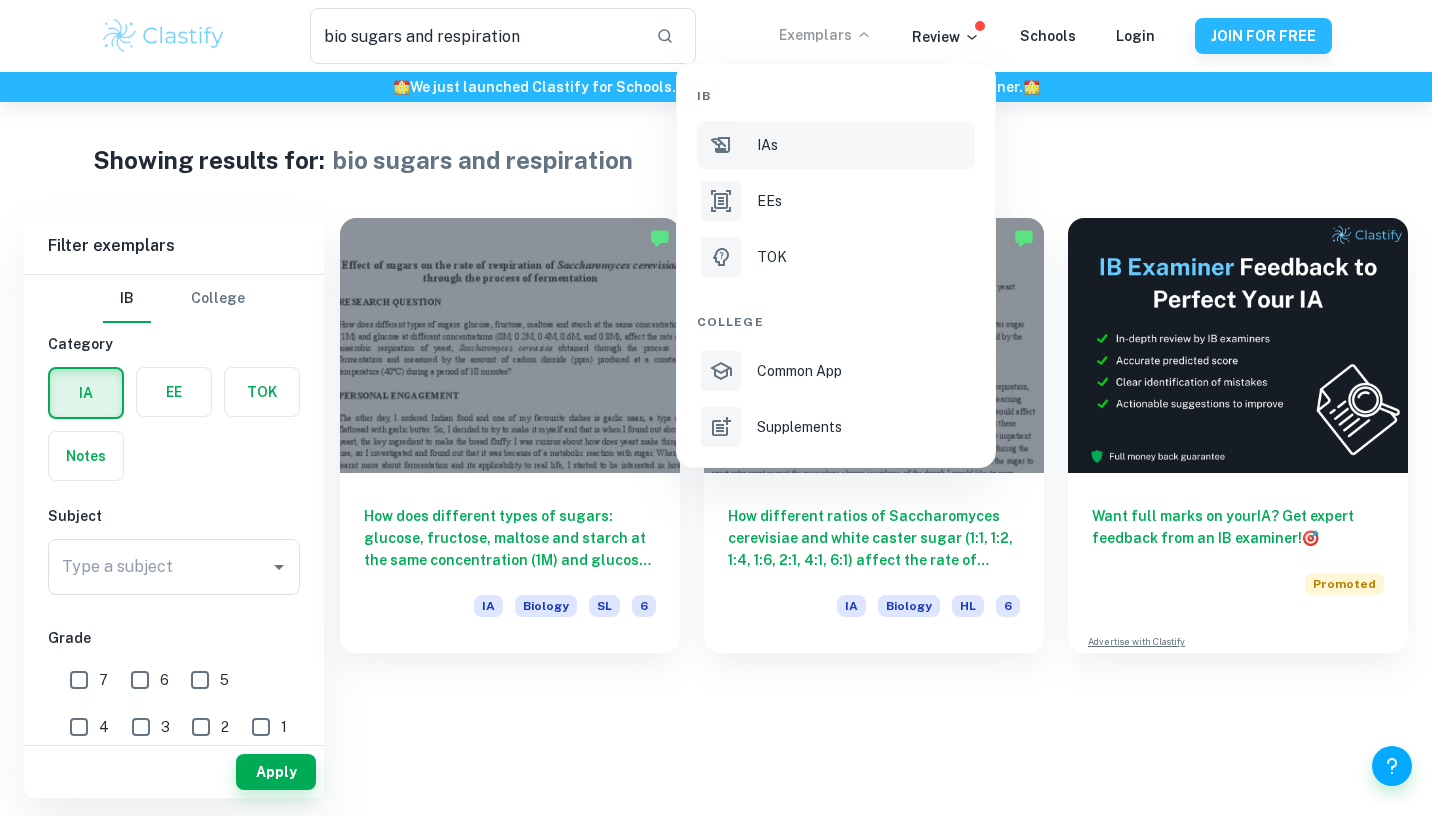 click on "IAs" at bounding box center [864, 145] 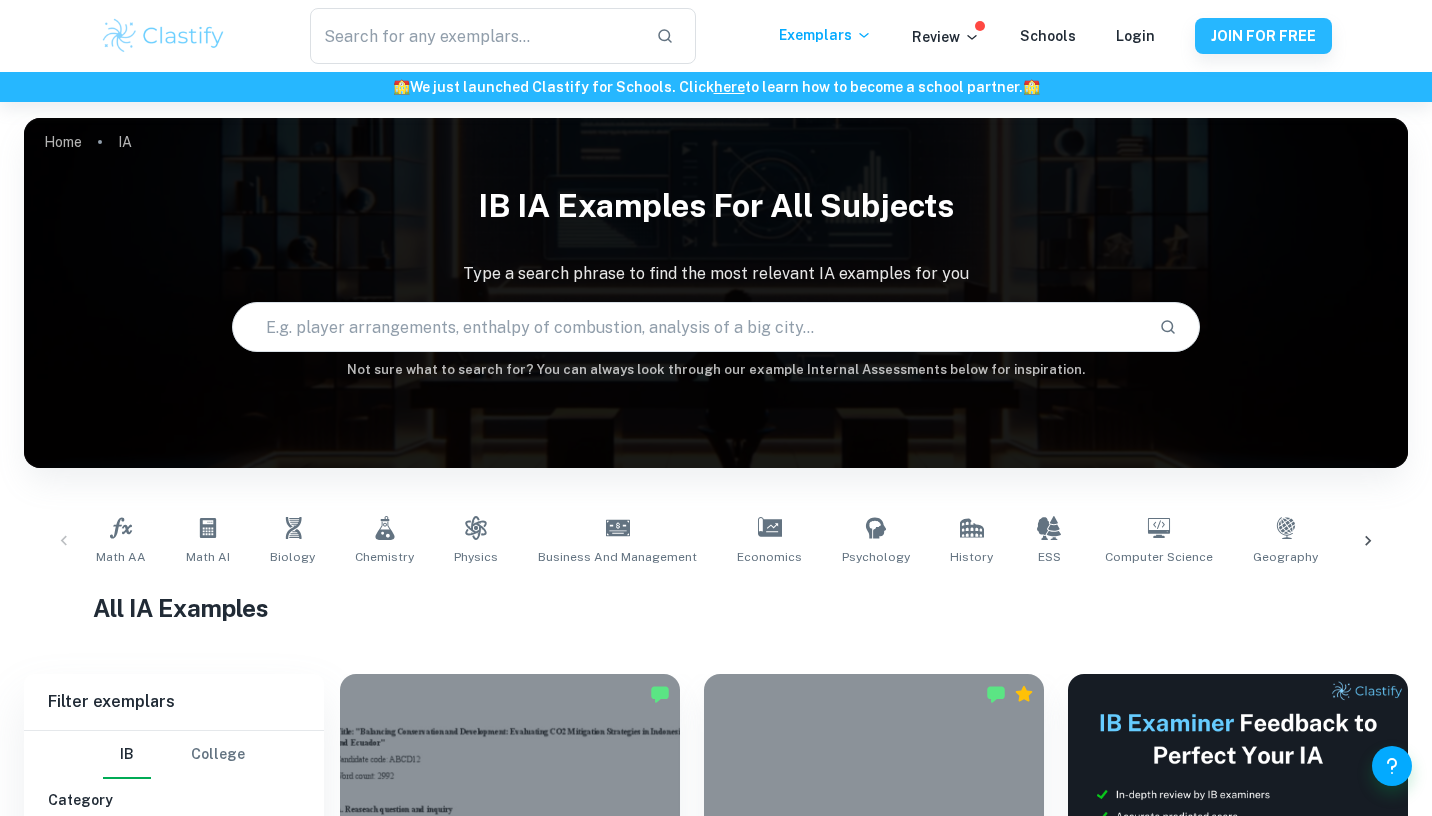 scroll, scrollTop: 36, scrollLeft: 0, axis: vertical 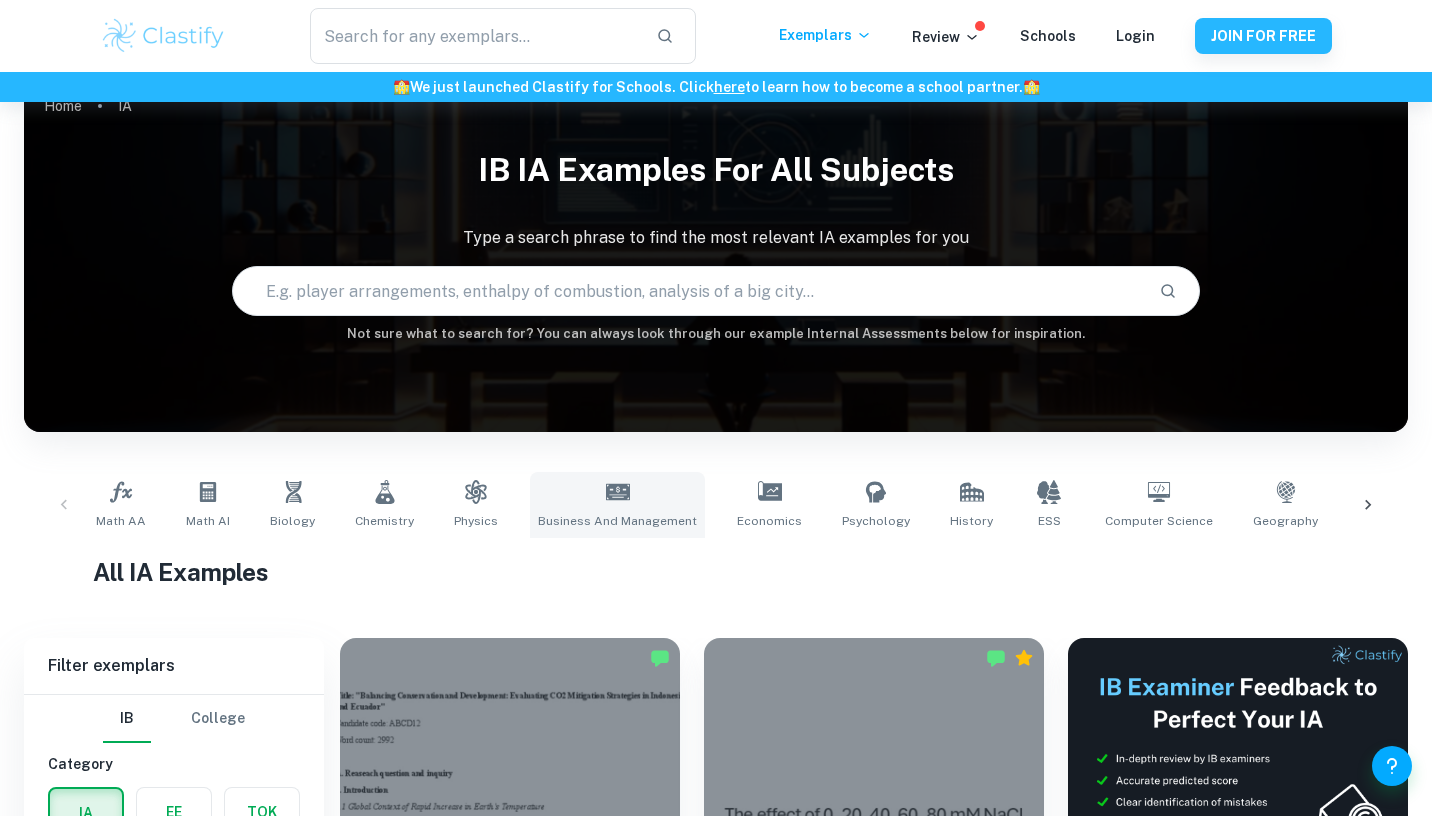 drag, startPoint x: 710, startPoint y: 507, endPoint x: 638, endPoint y: 507, distance: 72 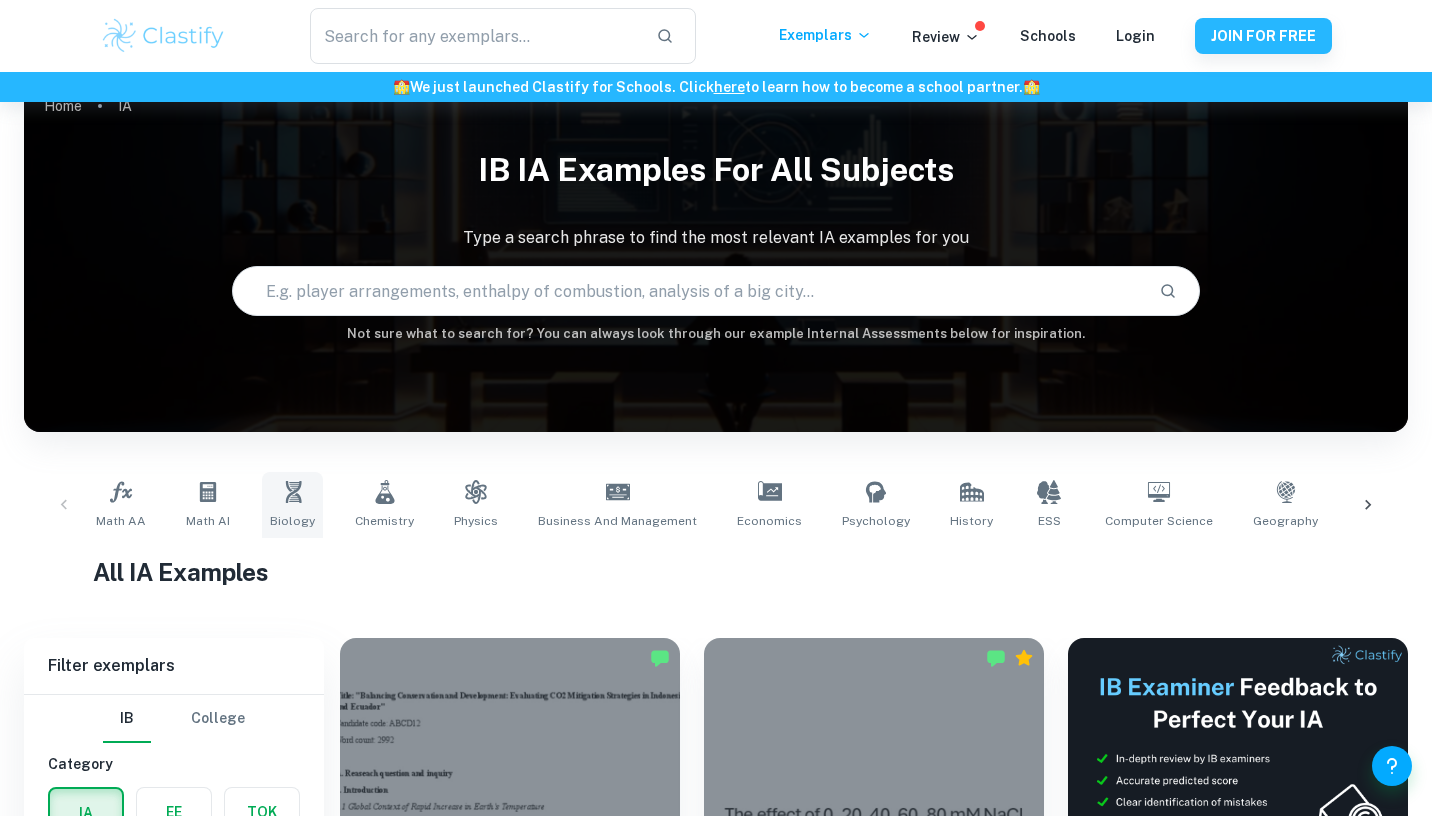 click on "Biology" at bounding box center (292, 505) 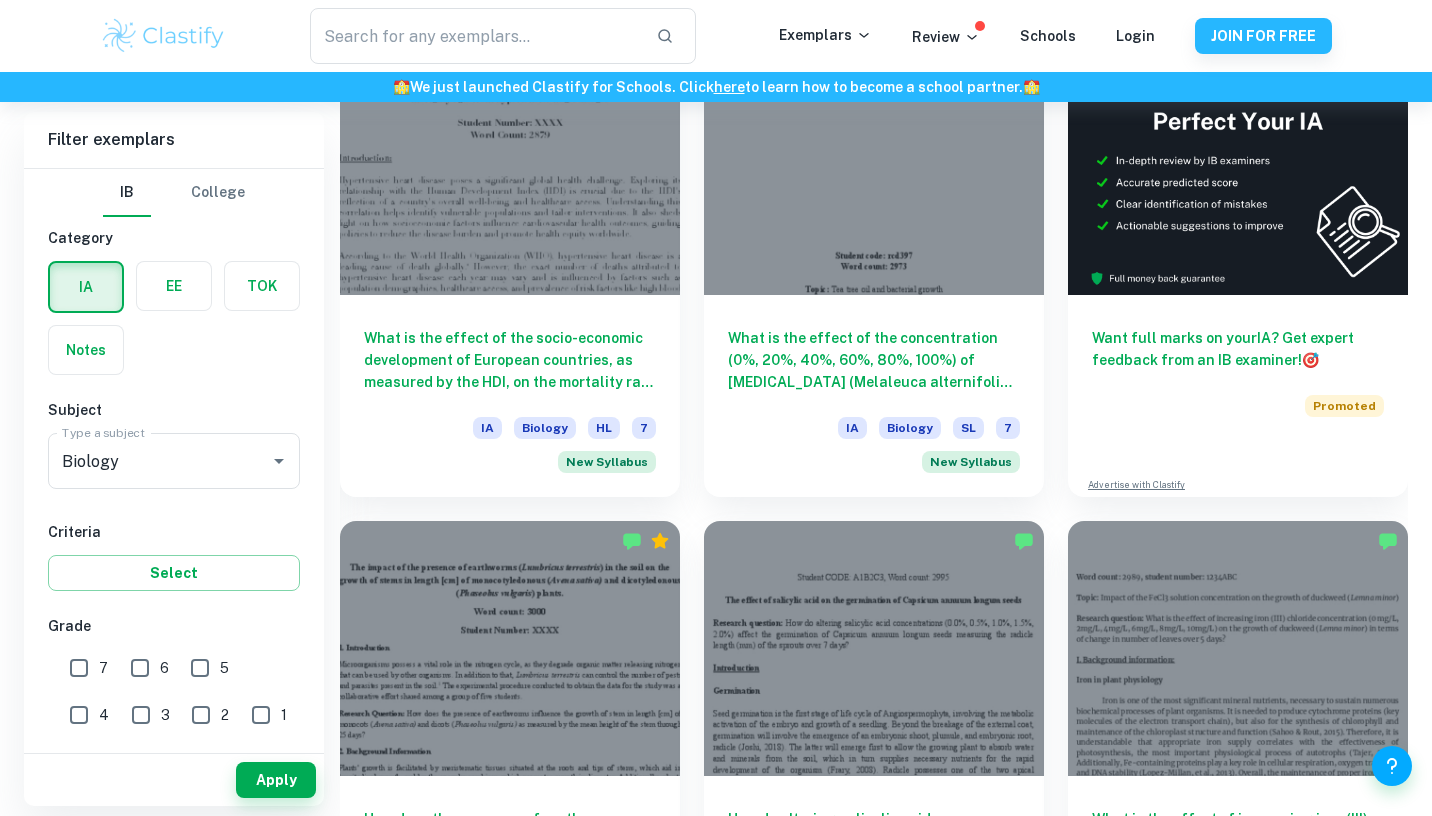 scroll, scrollTop: 1191, scrollLeft: 0, axis: vertical 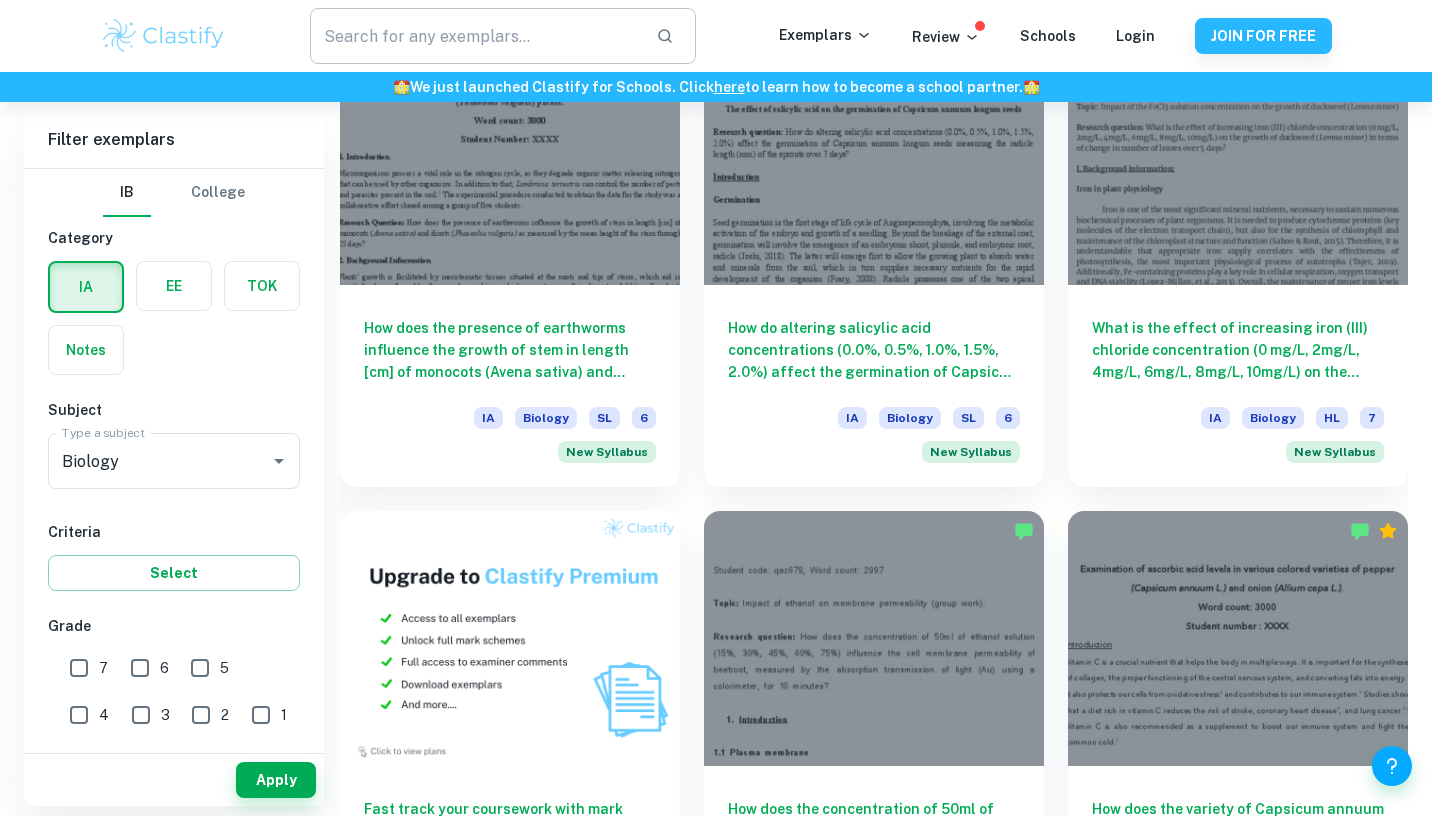 click at bounding box center (475, 36) 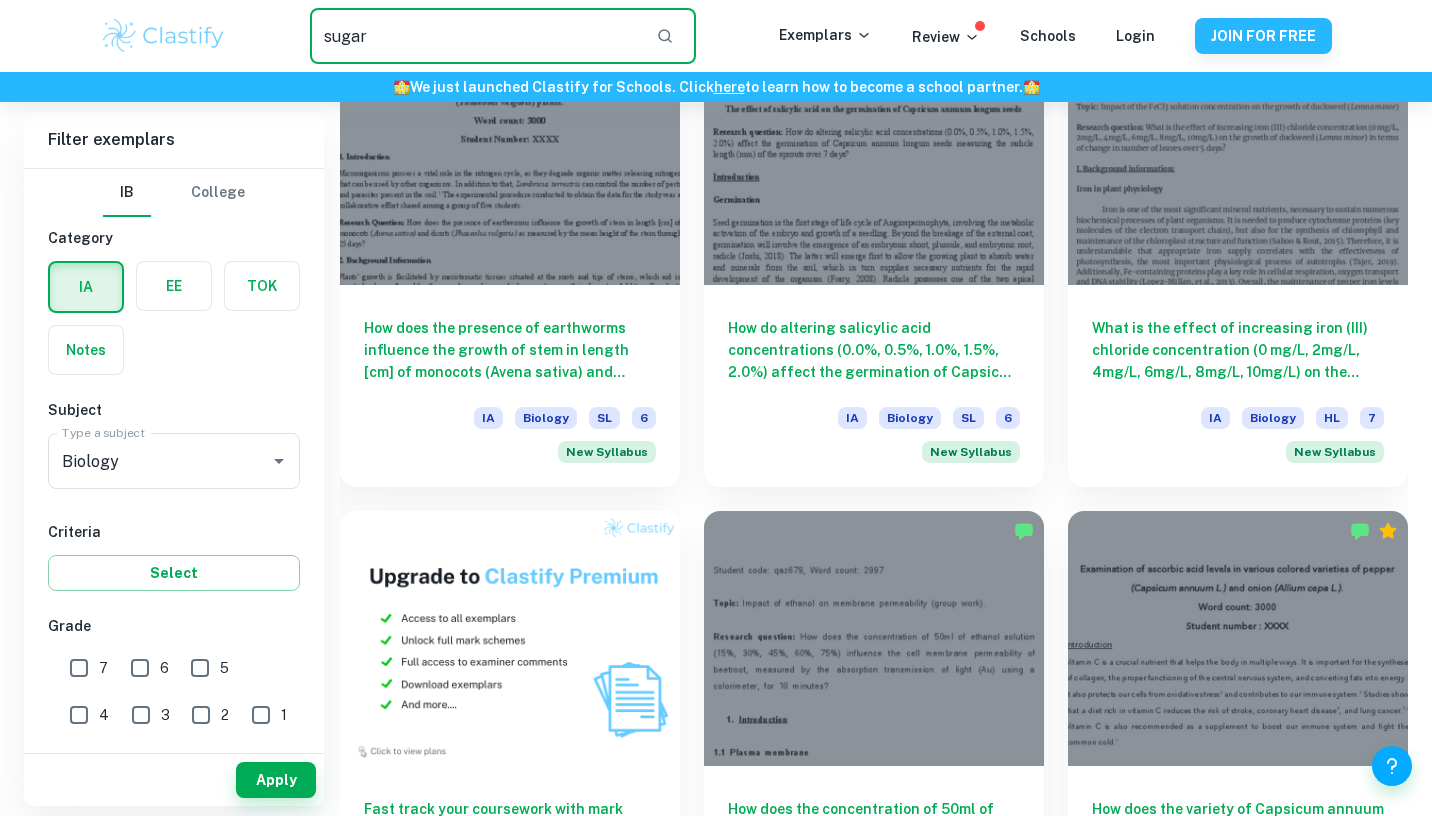 type on "sugar" 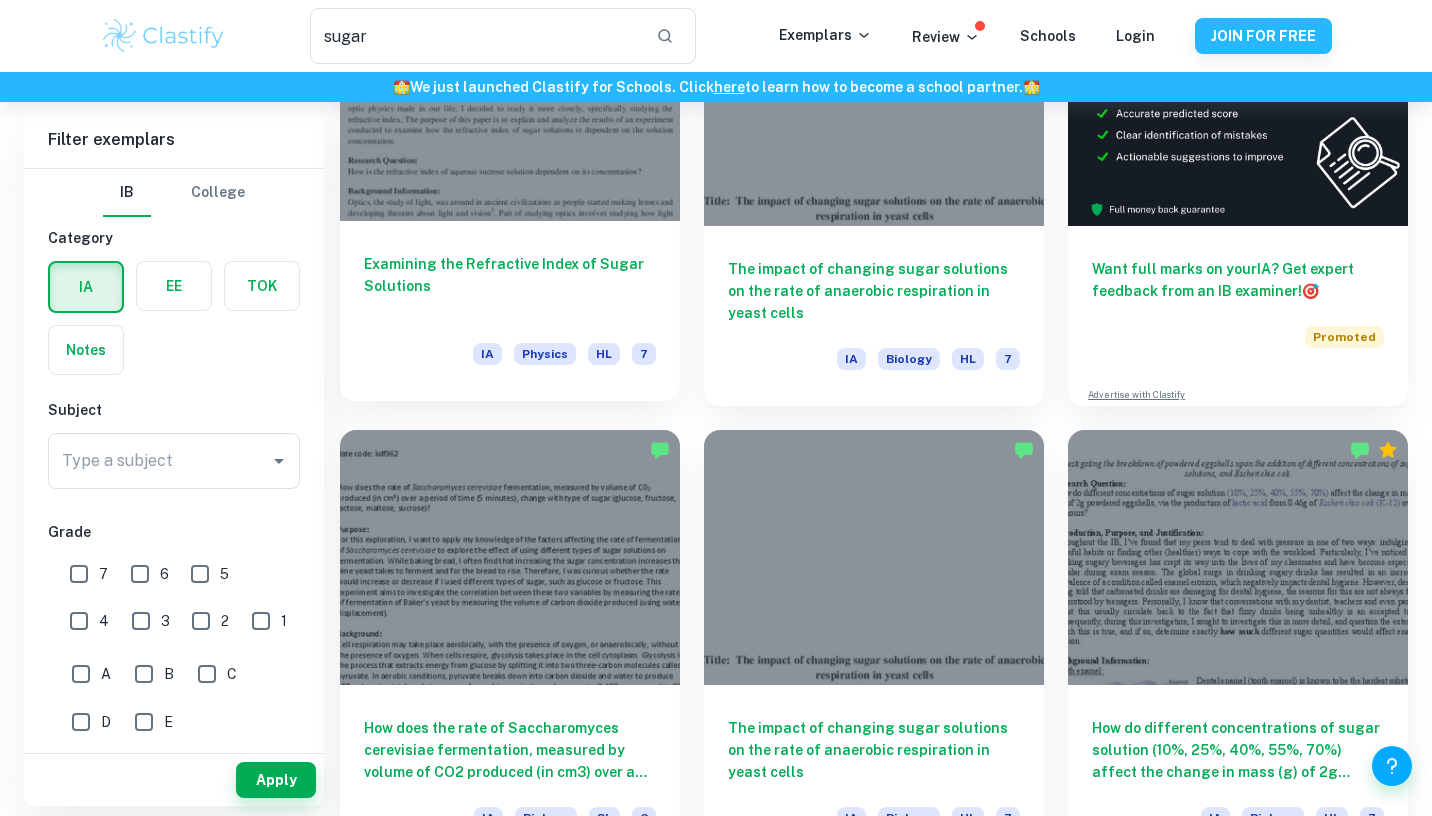 scroll, scrollTop: 249, scrollLeft: 0, axis: vertical 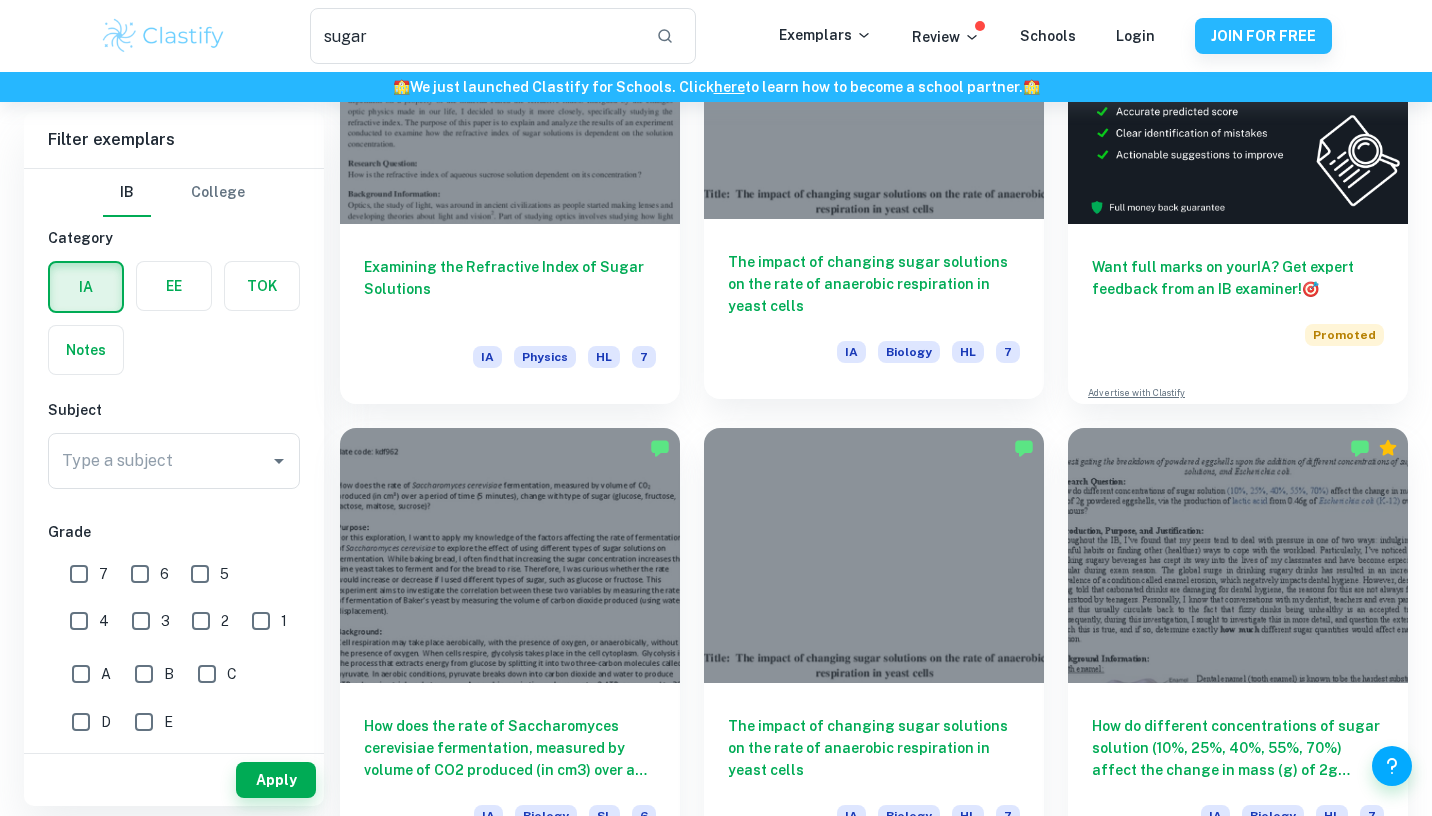 click on "The impact of changing sugar solutions on the rate of anaerobic respiration in yeast cells" at bounding box center (874, 284) 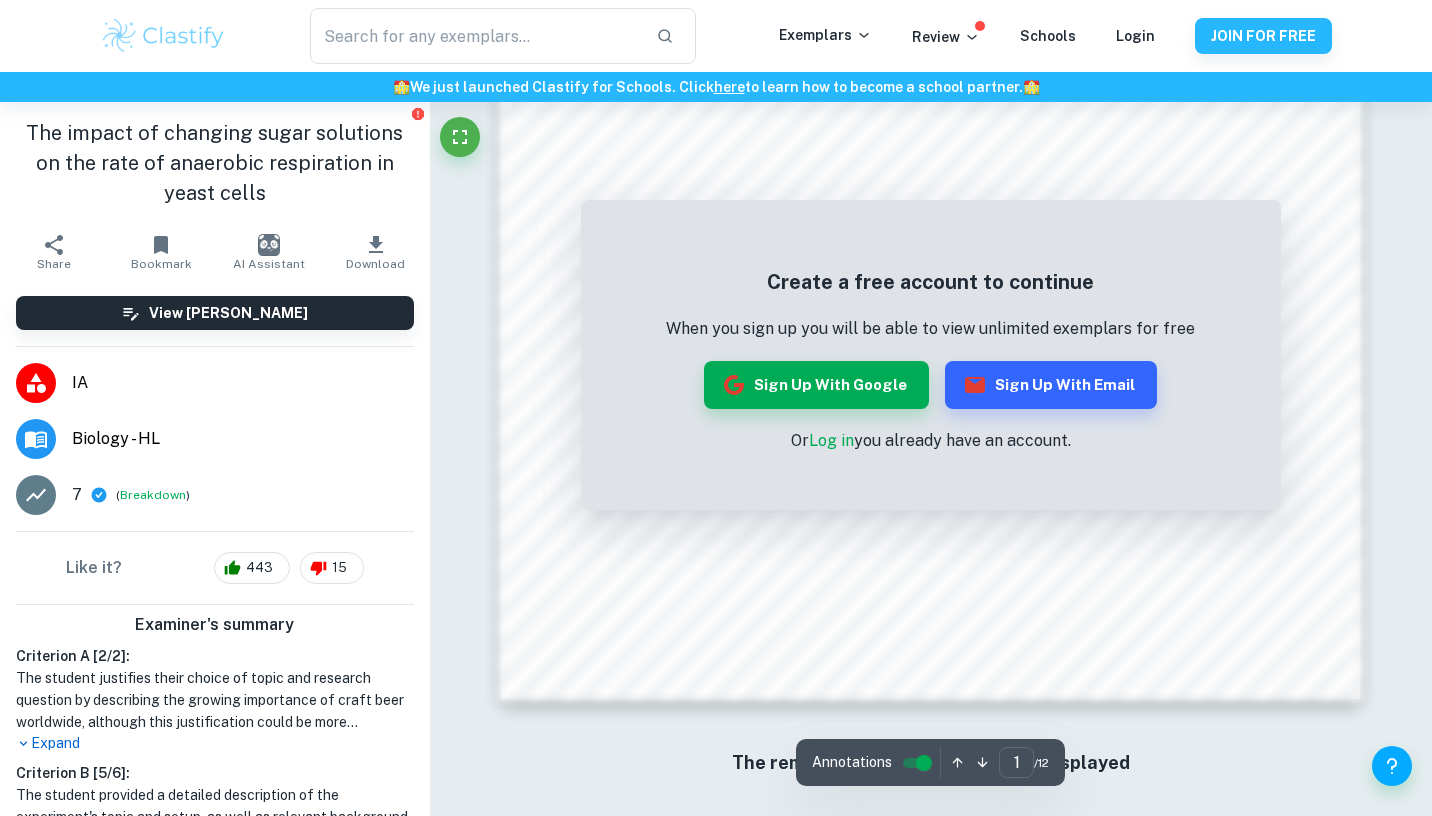 scroll, scrollTop: 1884, scrollLeft: 0, axis: vertical 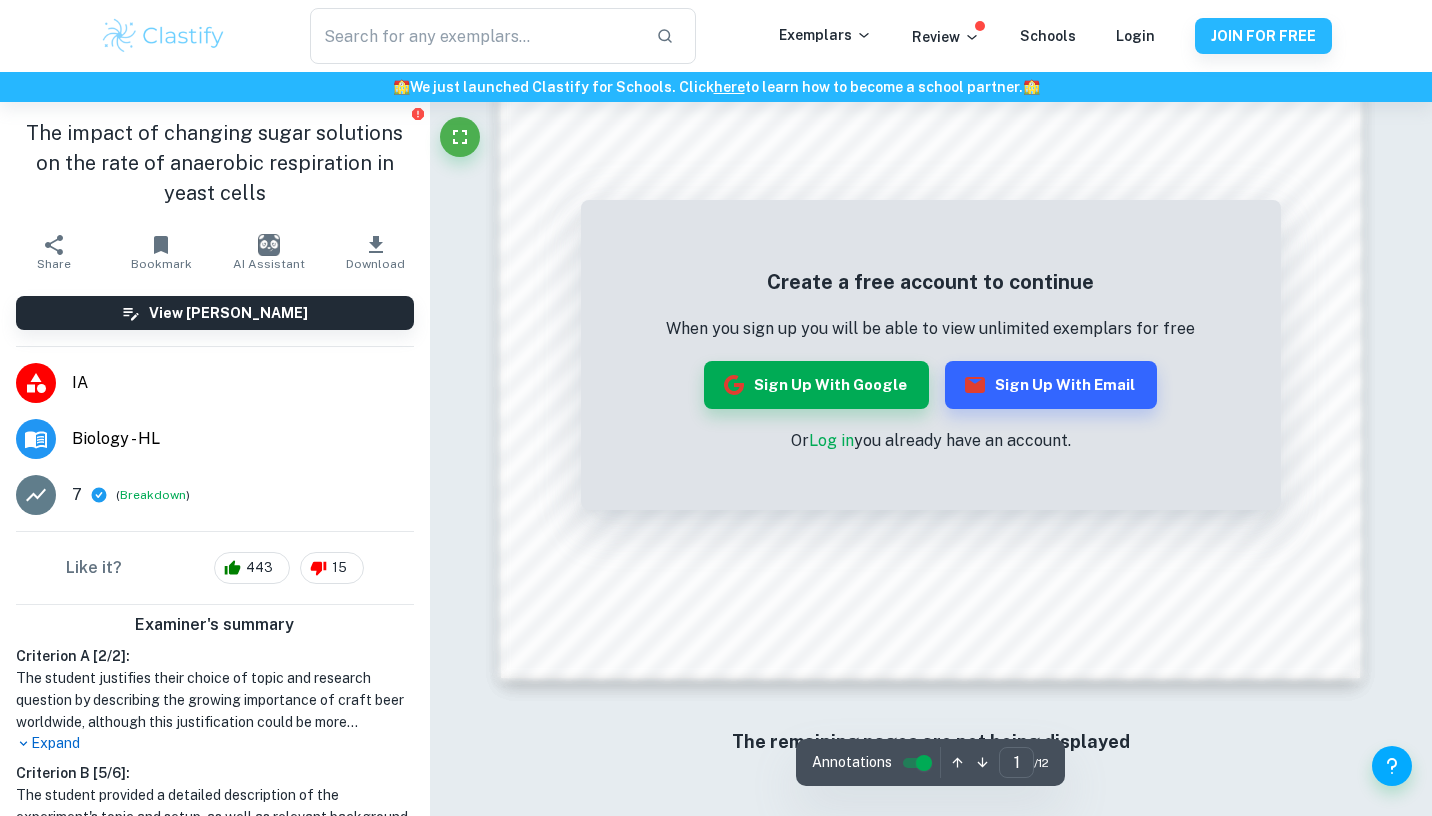 click on "Log in" at bounding box center [831, 440] 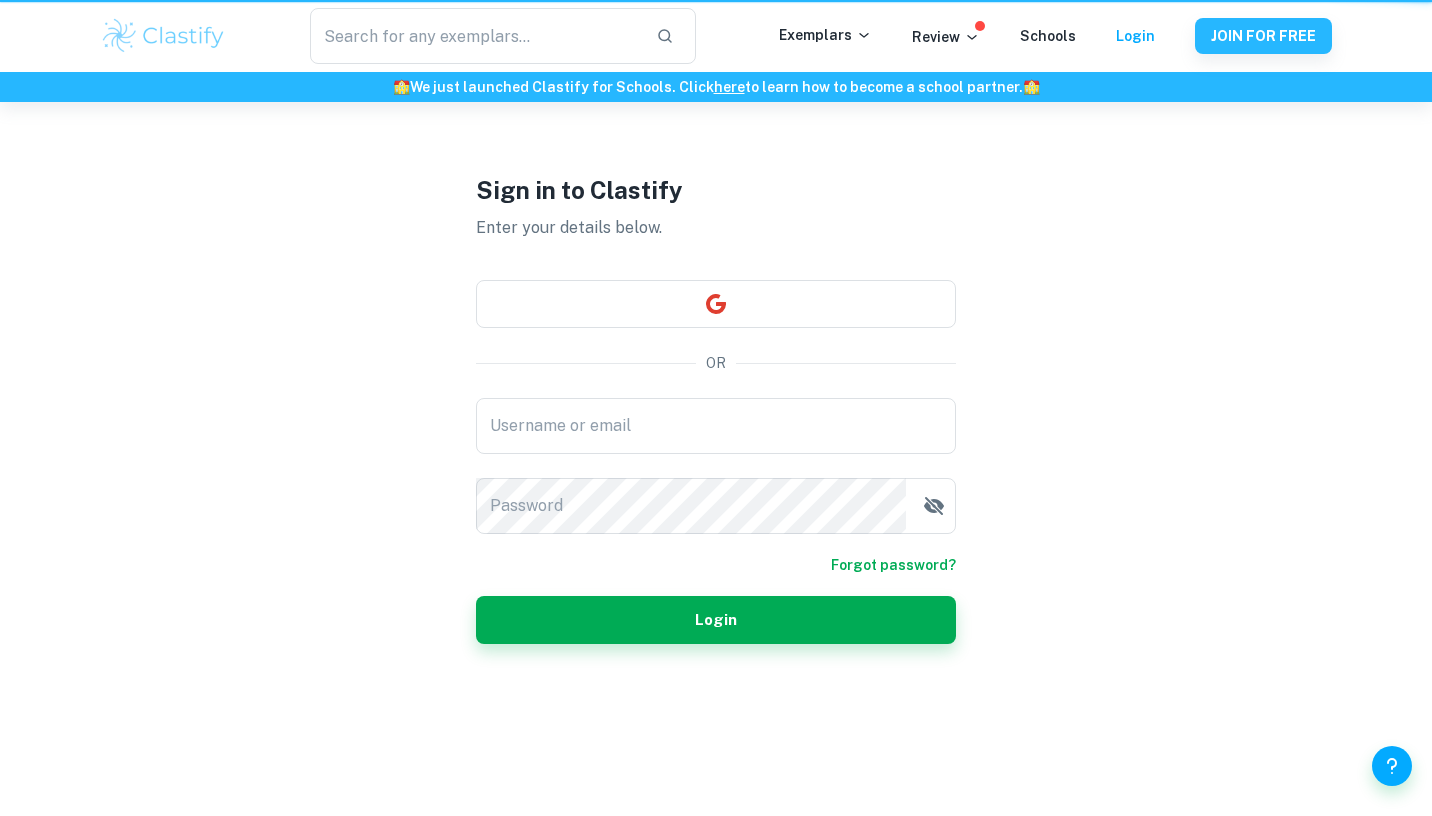 scroll, scrollTop: 0, scrollLeft: 0, axis: both 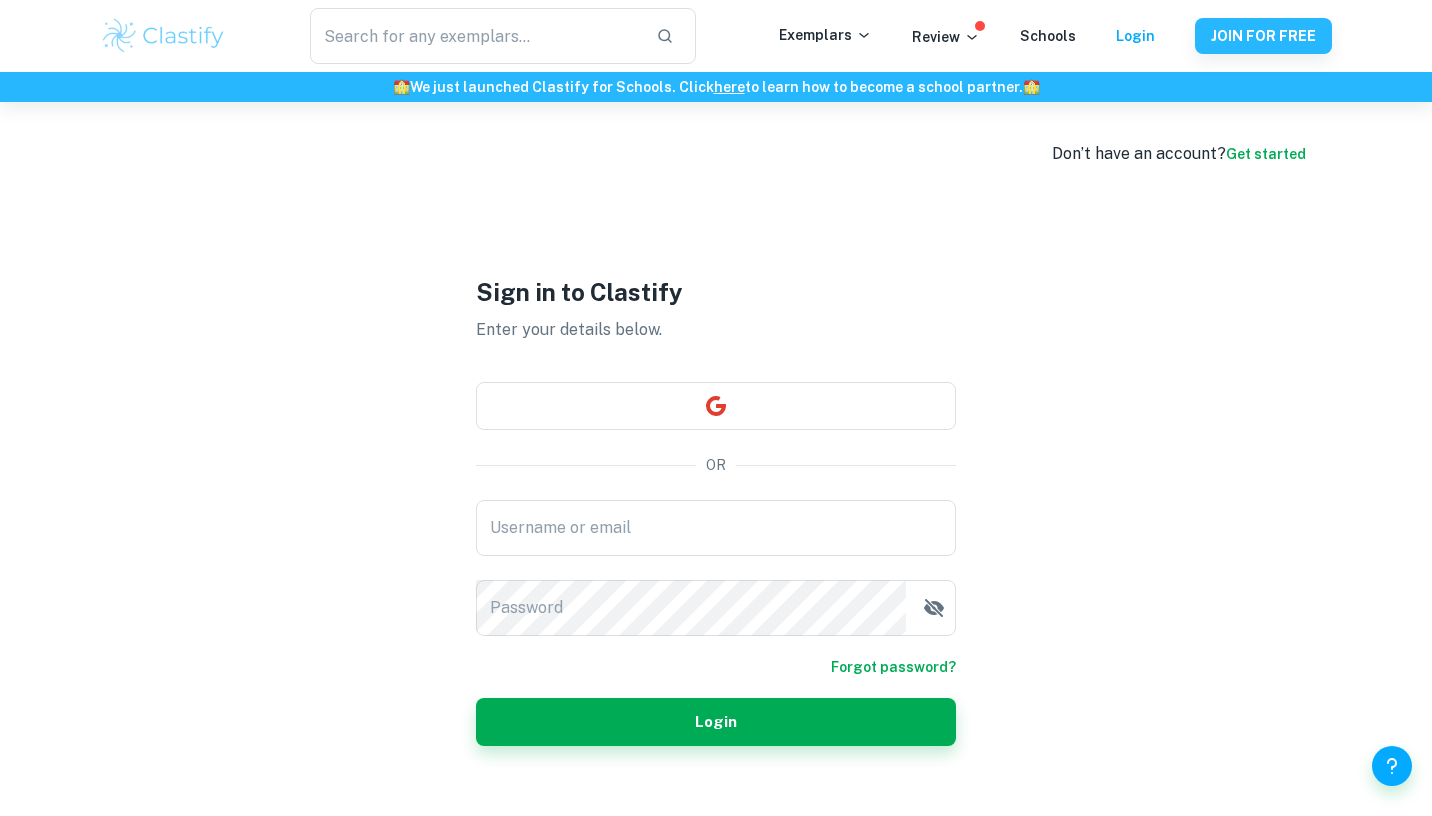 type on "[PERSON_NAME][EMAIL_ADDRESS][DOMAIN_NAME]" 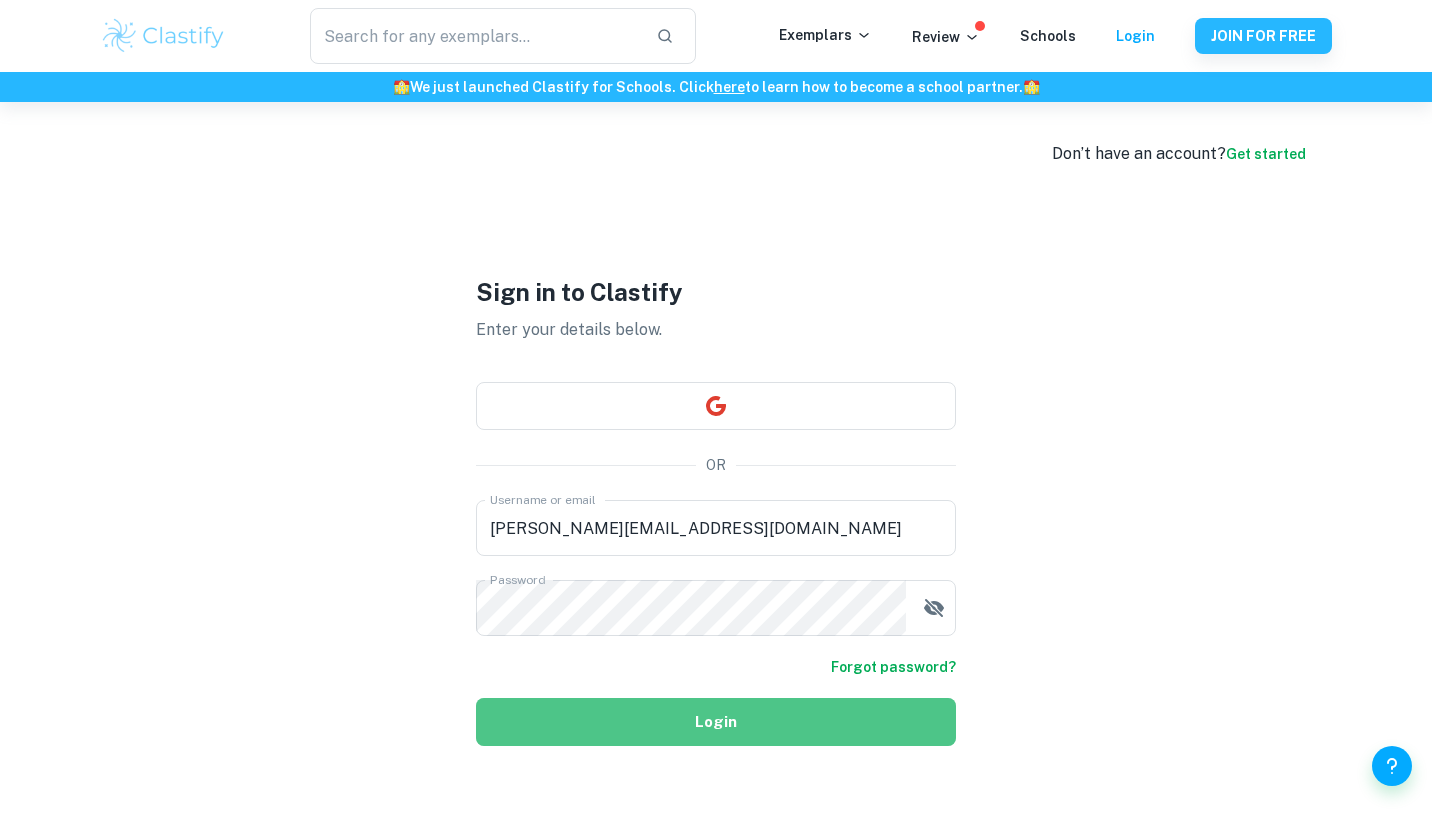 click on "Login" at bounding box center (716, 722) 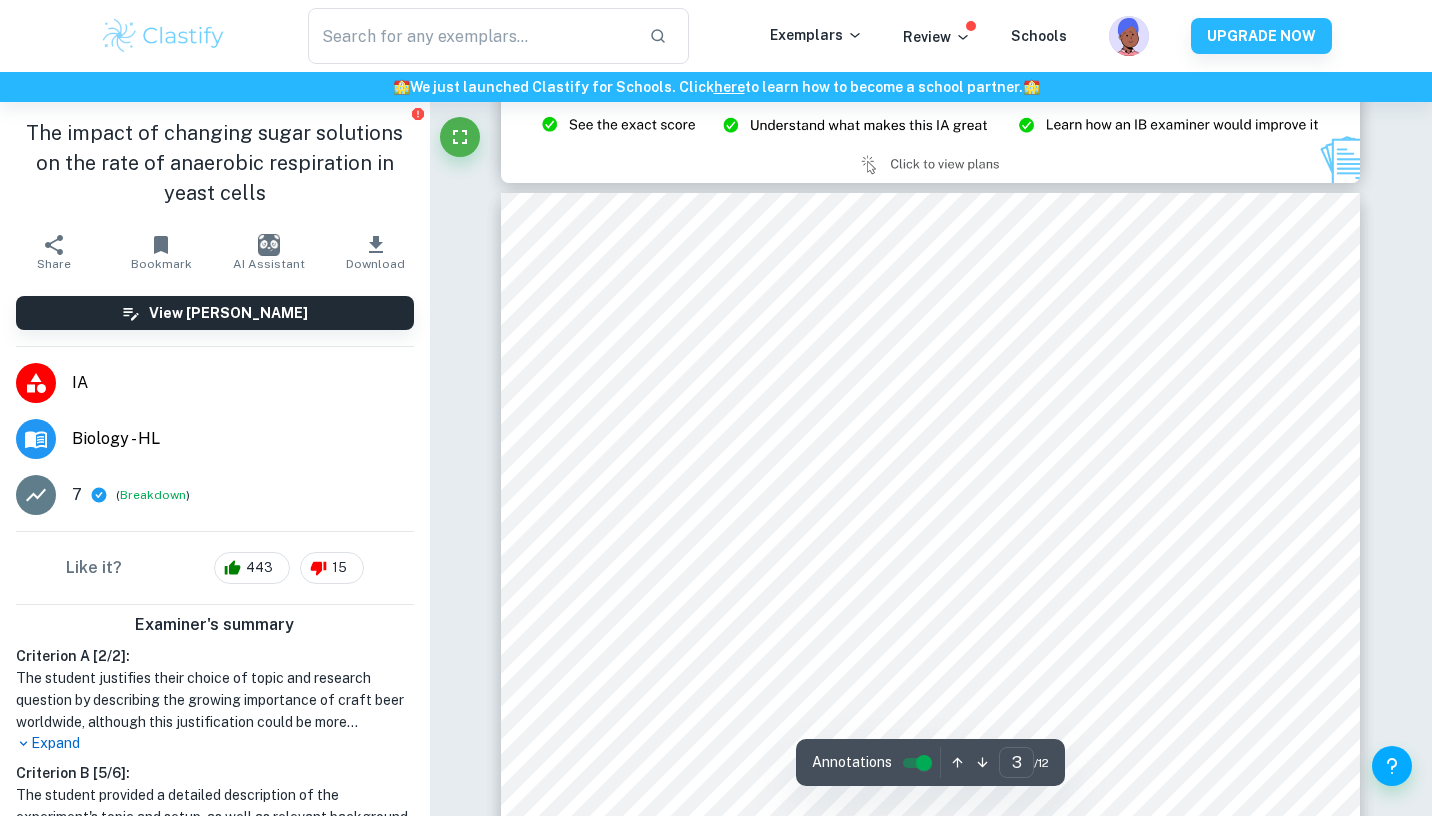 scroll, scrollTop: 2658, scrollLeft: 0, axis: vertical 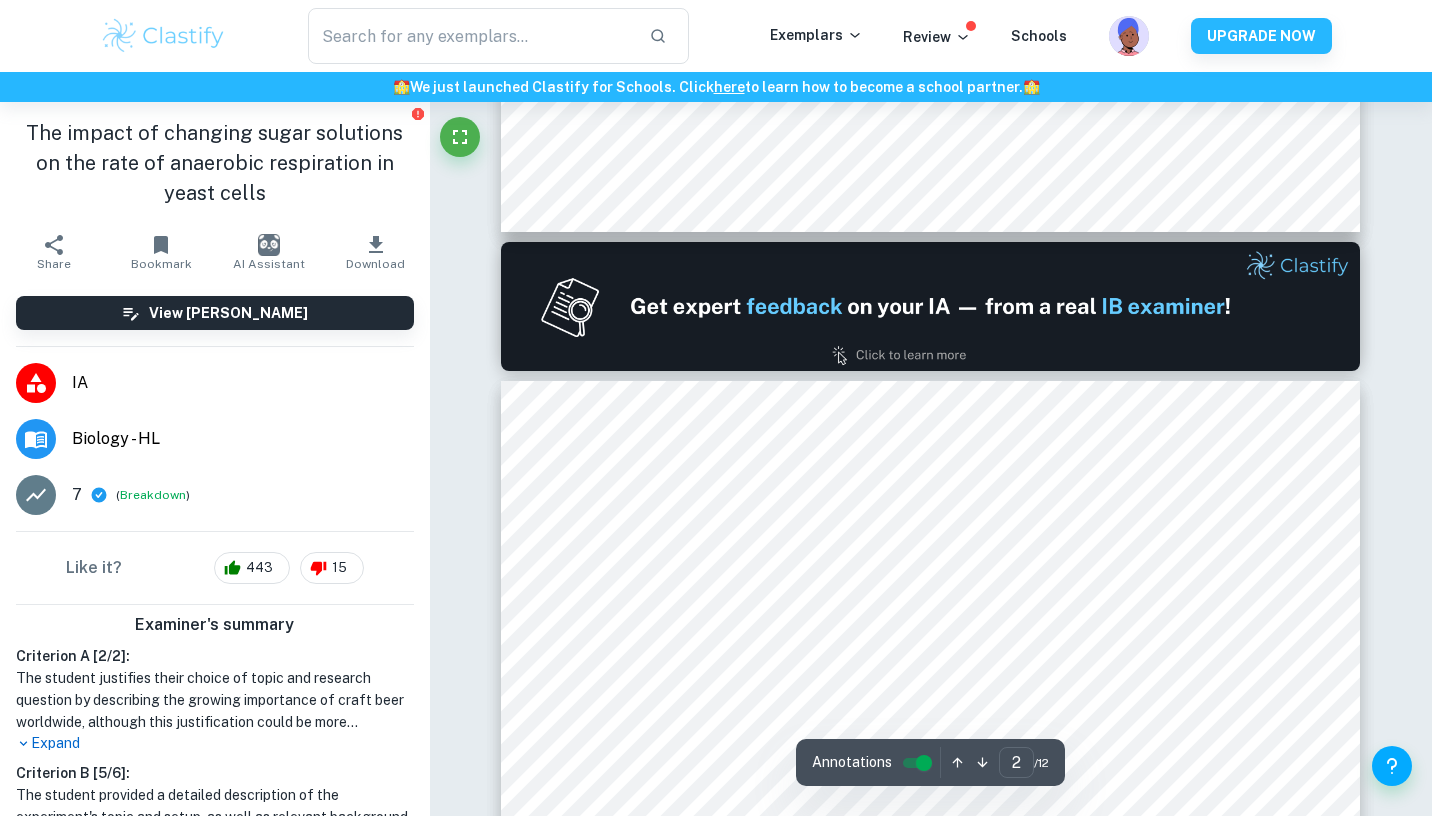 type on "1" 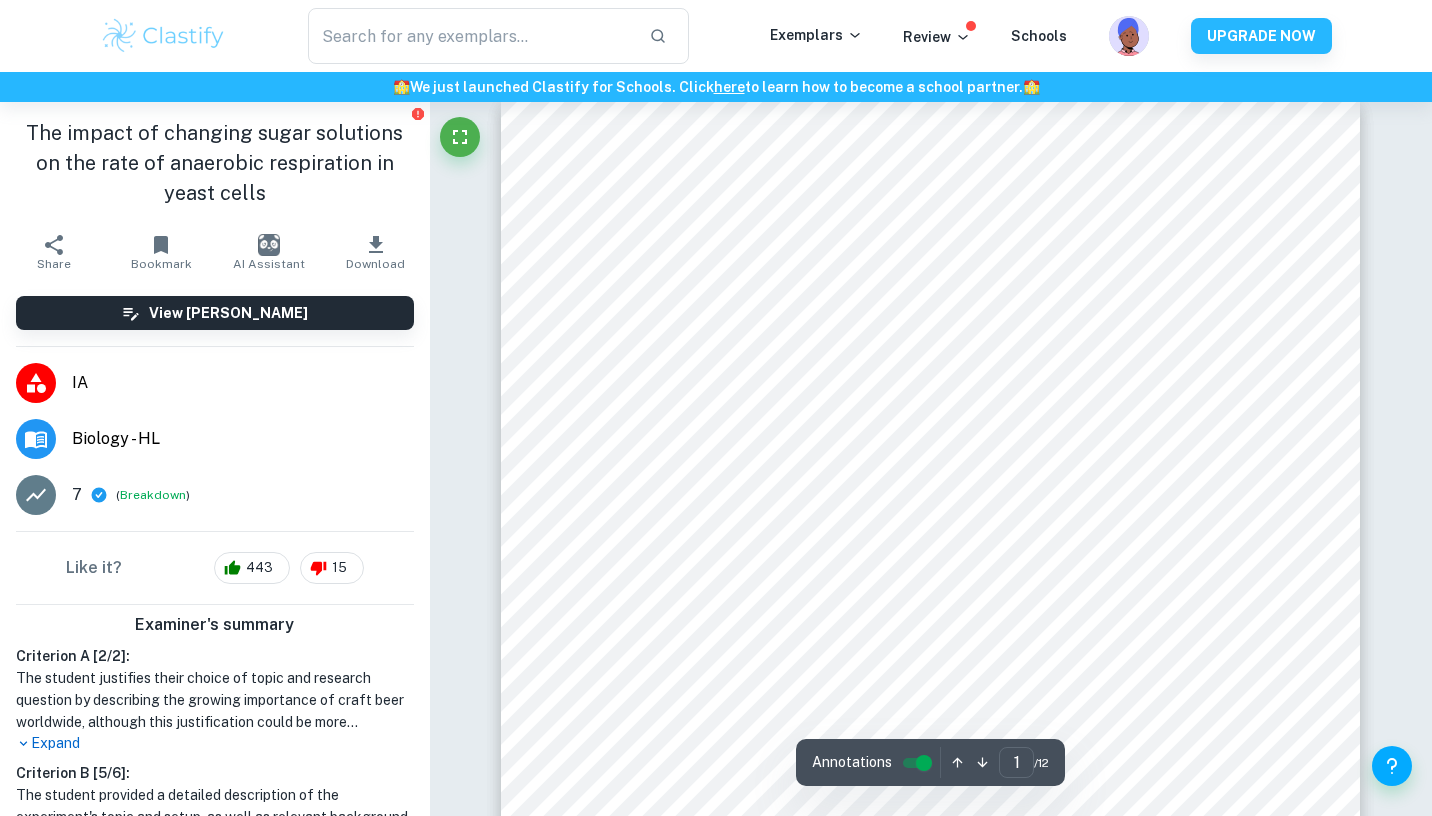 scroll, scrollTop: 0, scrollLeft: 0, axis: both 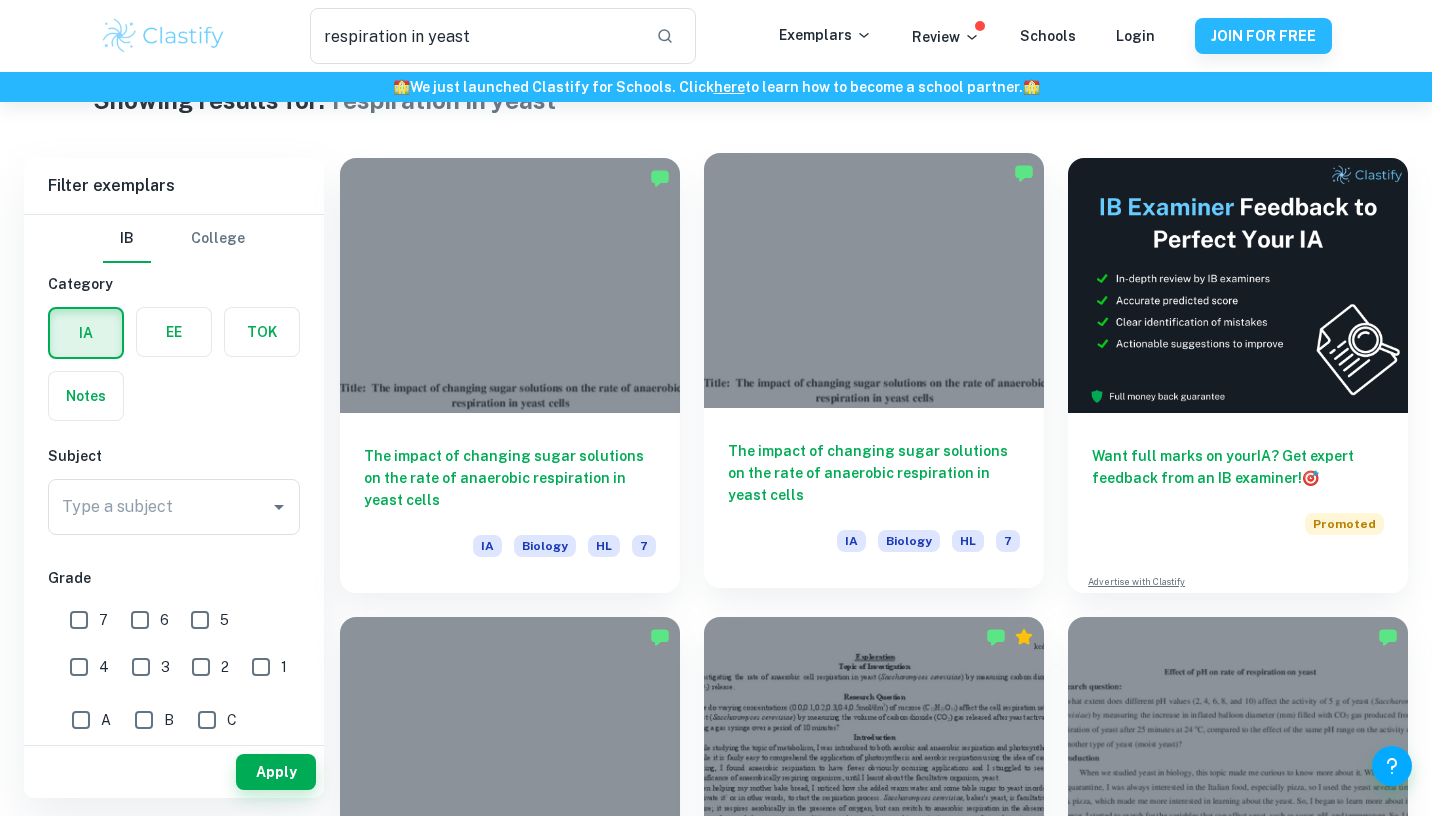 click on "The impact of changing sugar solutions on the rate of anaerobic respiration in yeast cells" at bounding box center (874, 473) 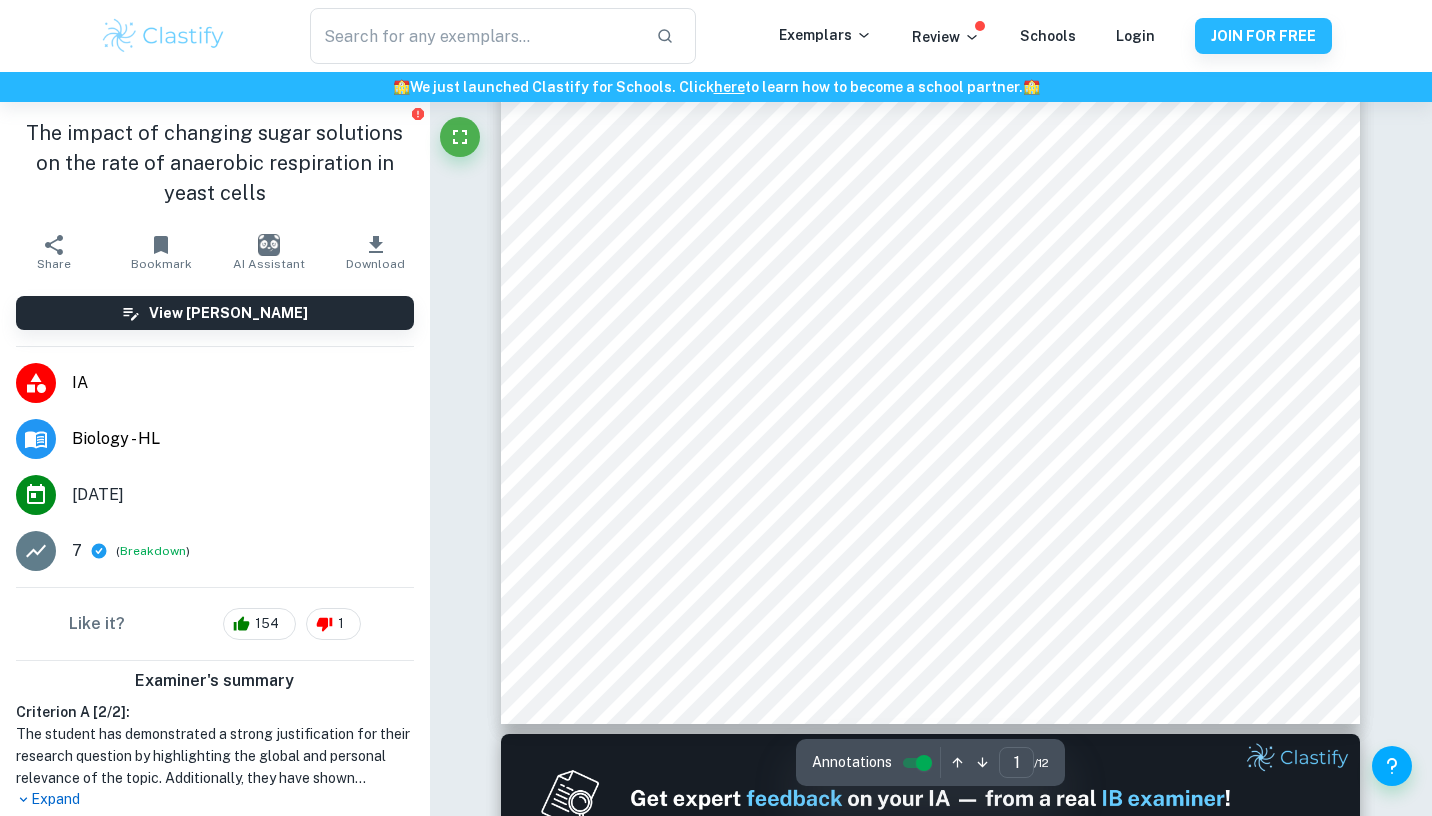 scroll, scrollTop: 1070, scrollLeft: 0, axis: vertical 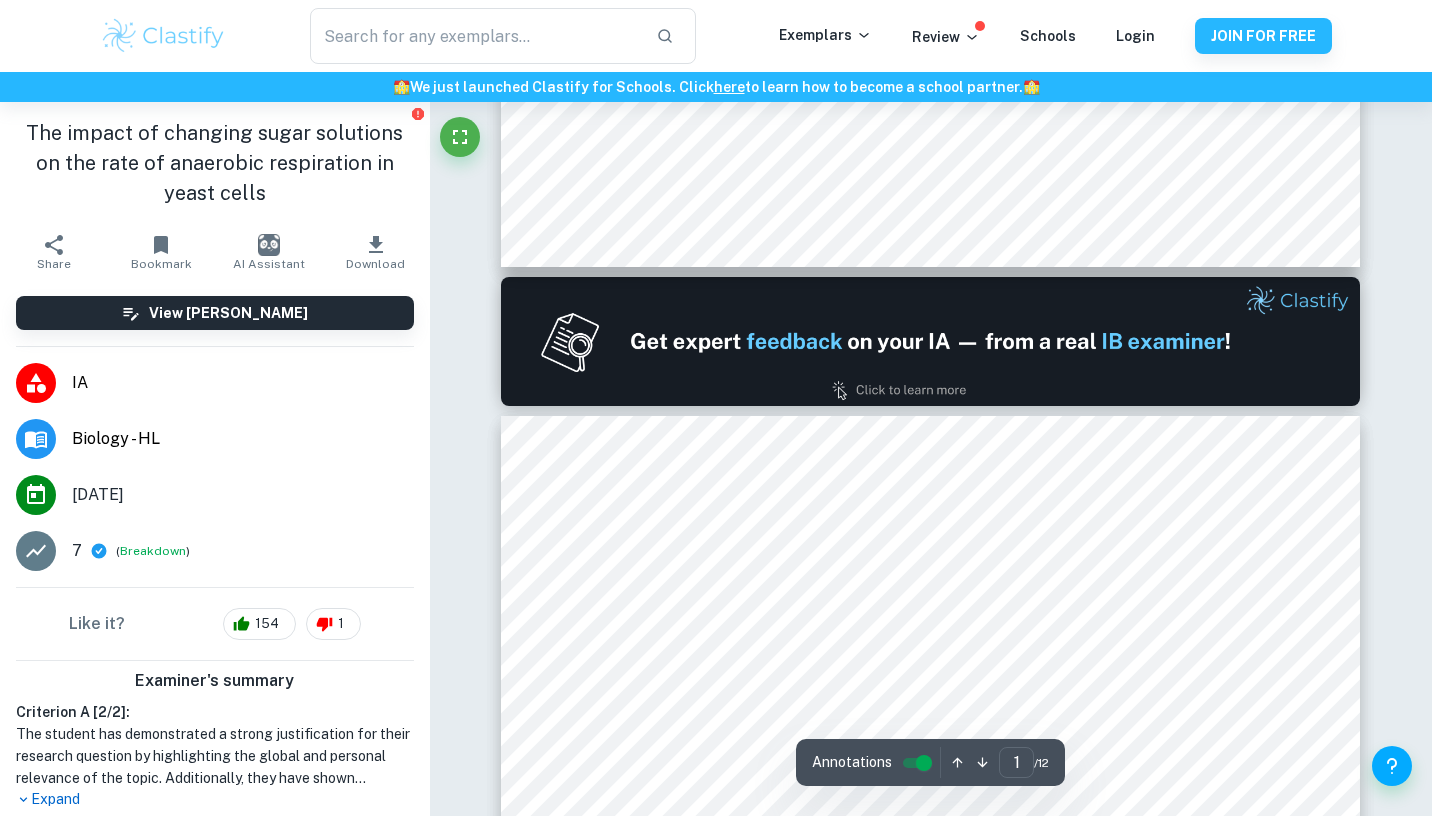 type on "respiration in yeast" 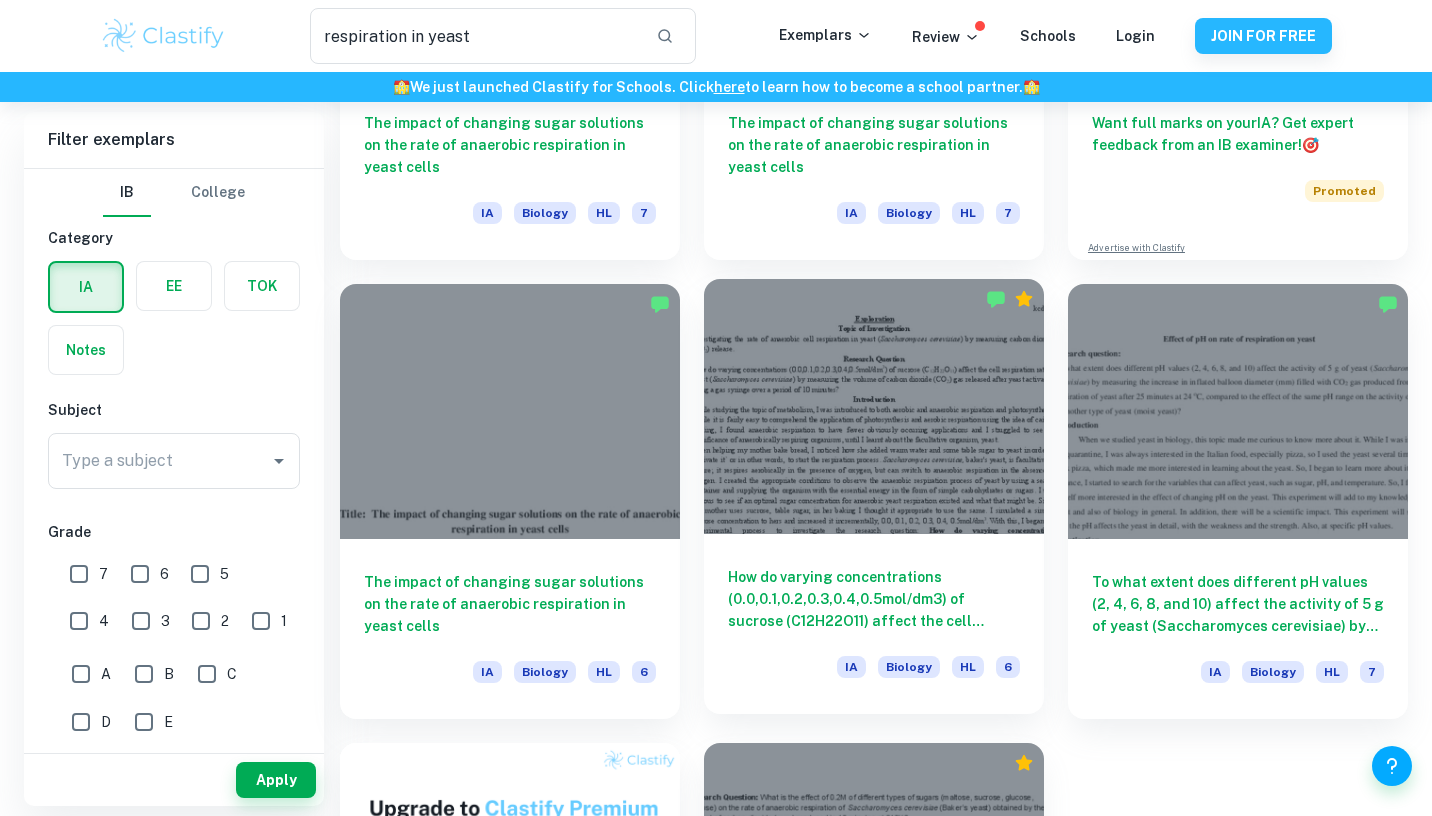 scroll, scrollTop: 394, scrollLeft: 0, axis: vertical 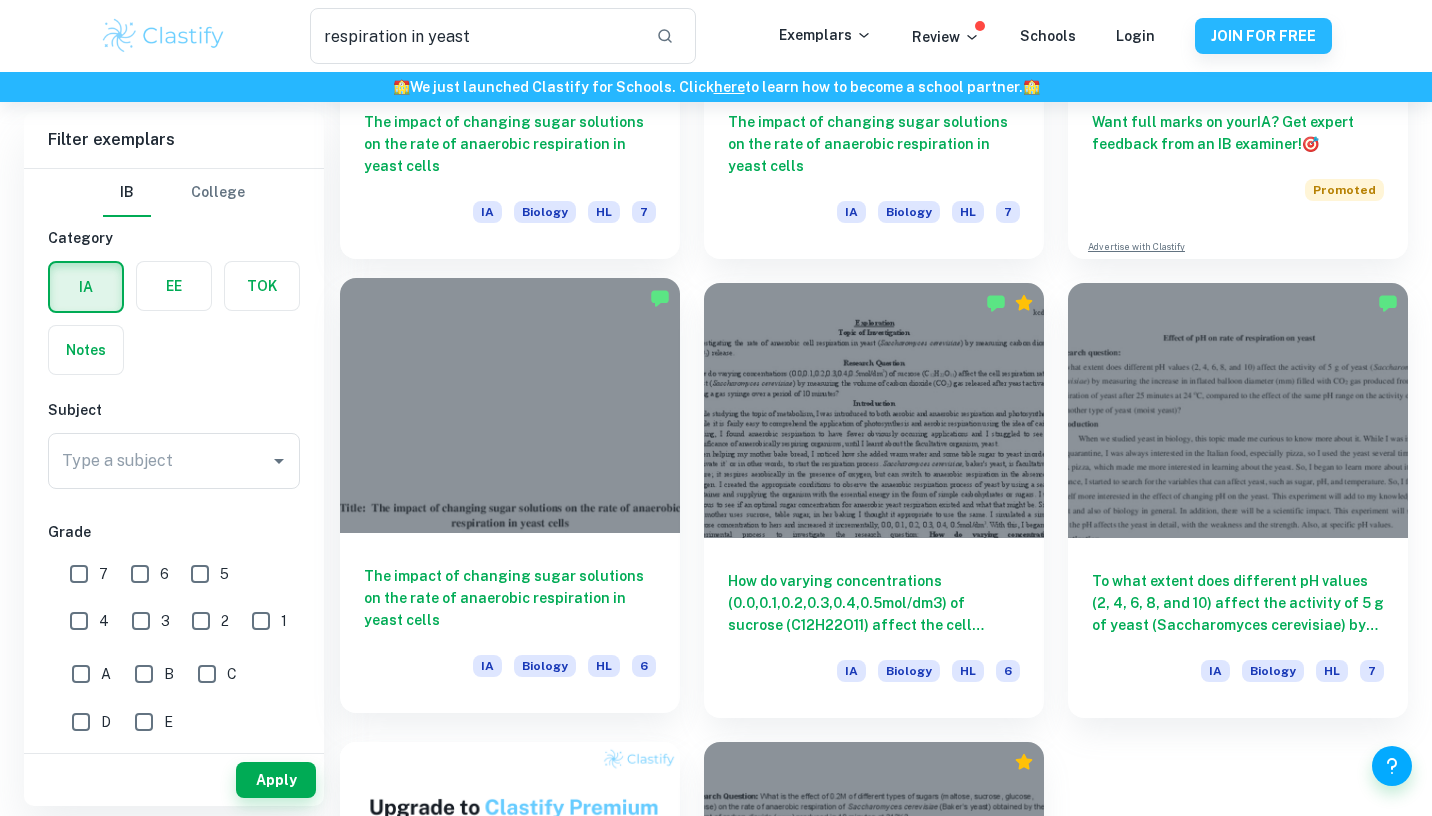 click at bounding box center [510, 405] 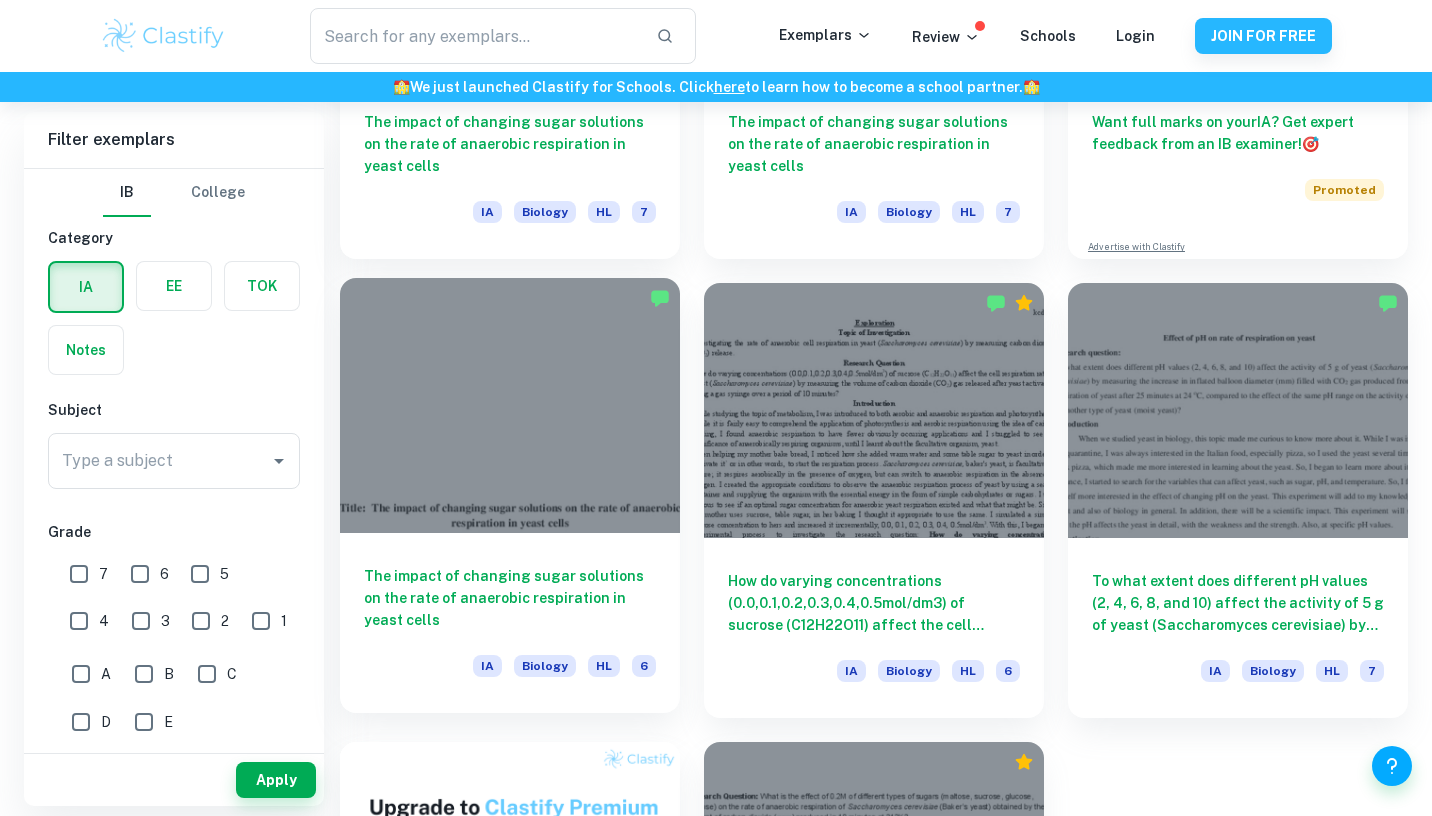 scroll, scrollTop: 0, scrollLeft: 0, axis: both 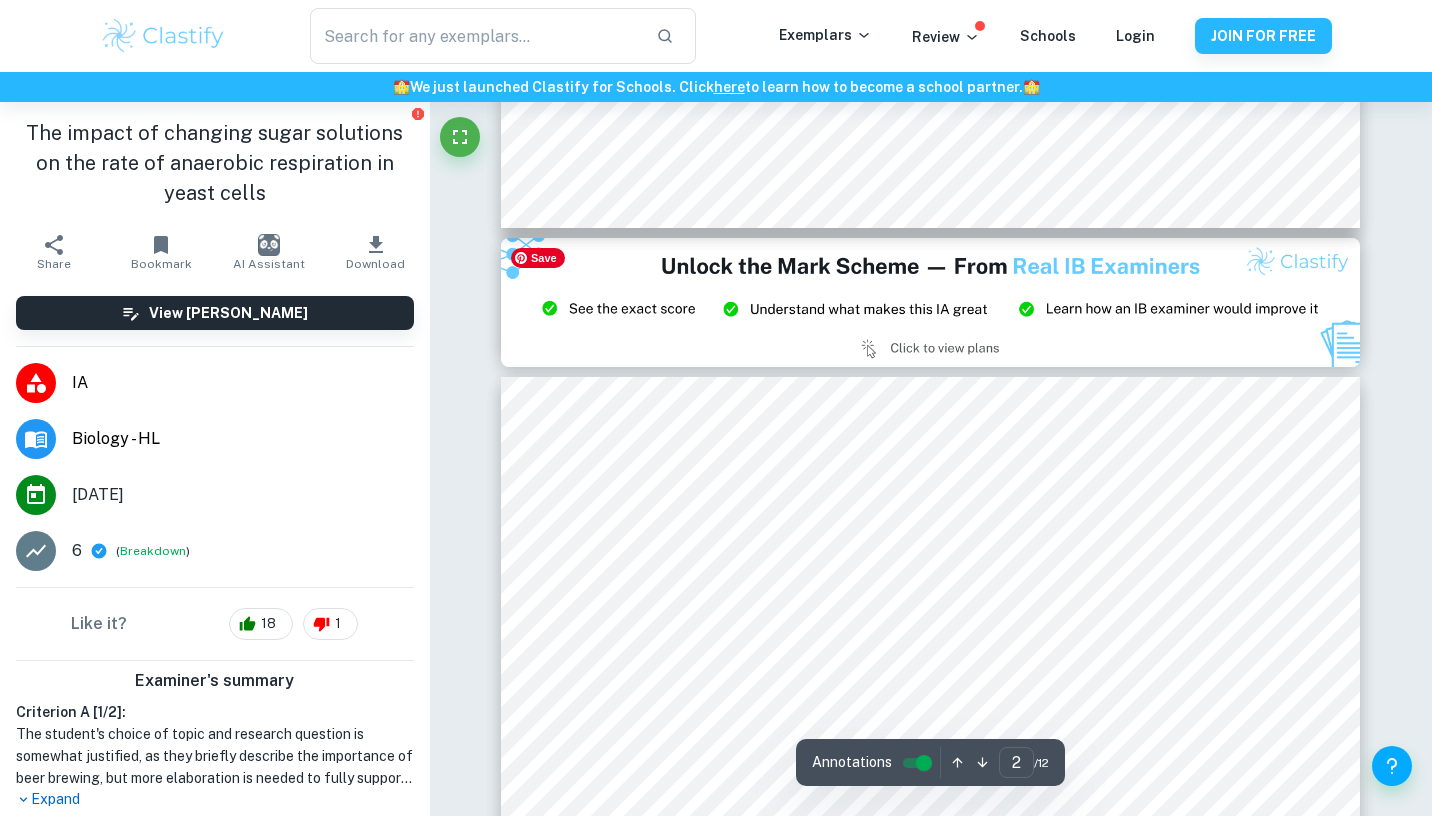 type on "3" 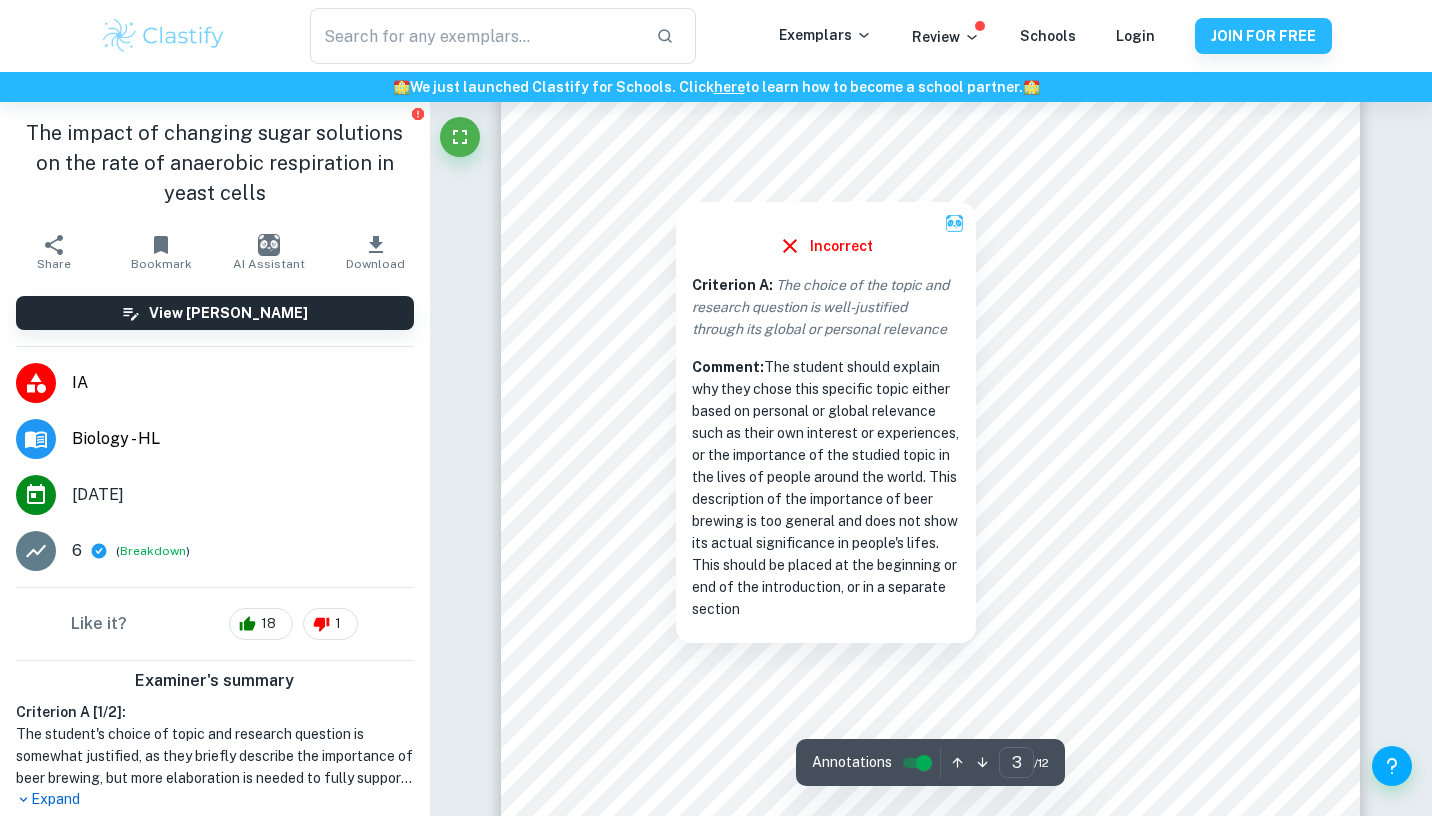 scroll, scrollTop: 2816, scrollLeft: 0, axis: vertical 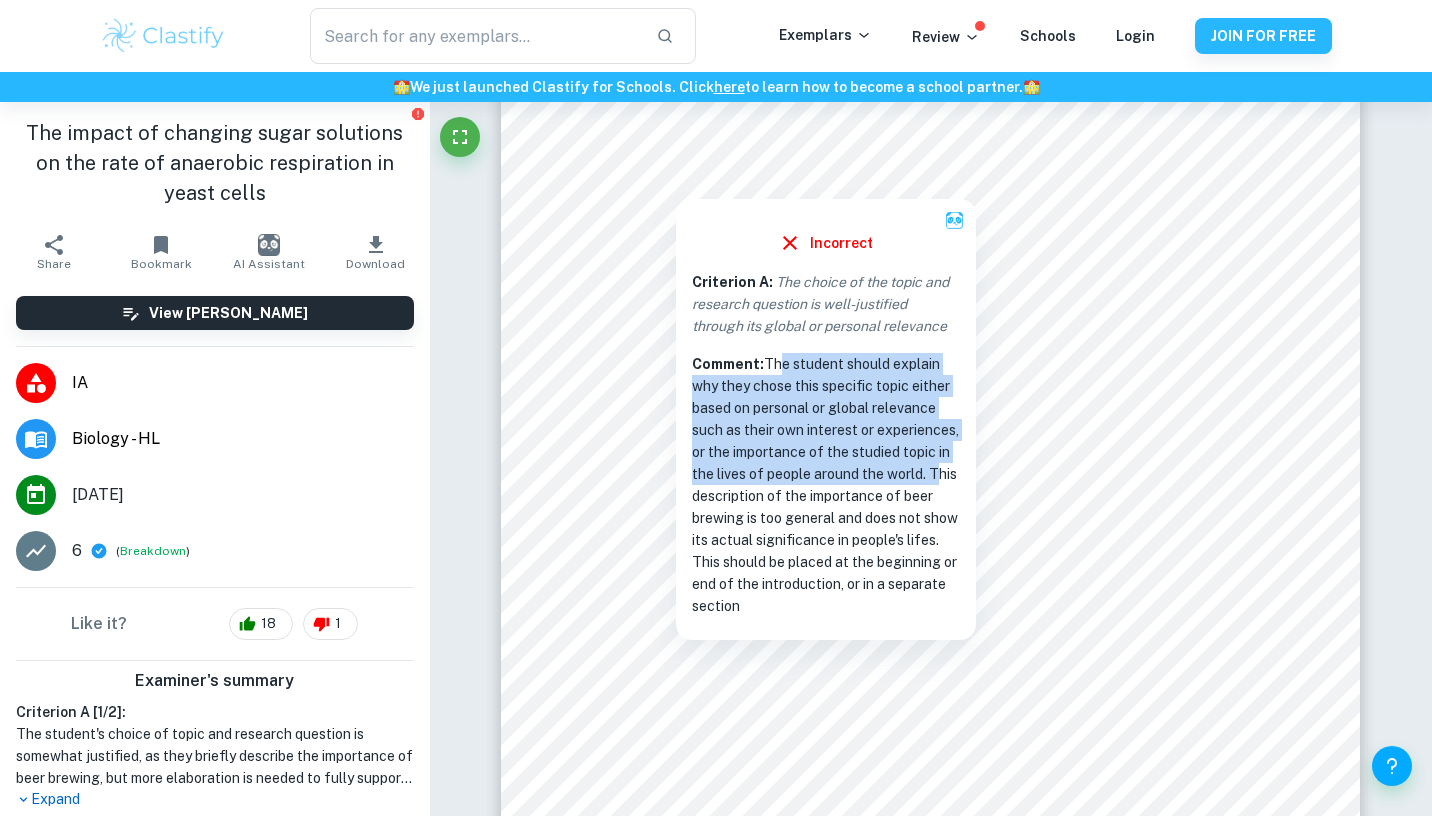 drag, startPoint x: 769, startPoint y: 356, endPoint x: 807, endPoint y: 502, distance: 150.86418 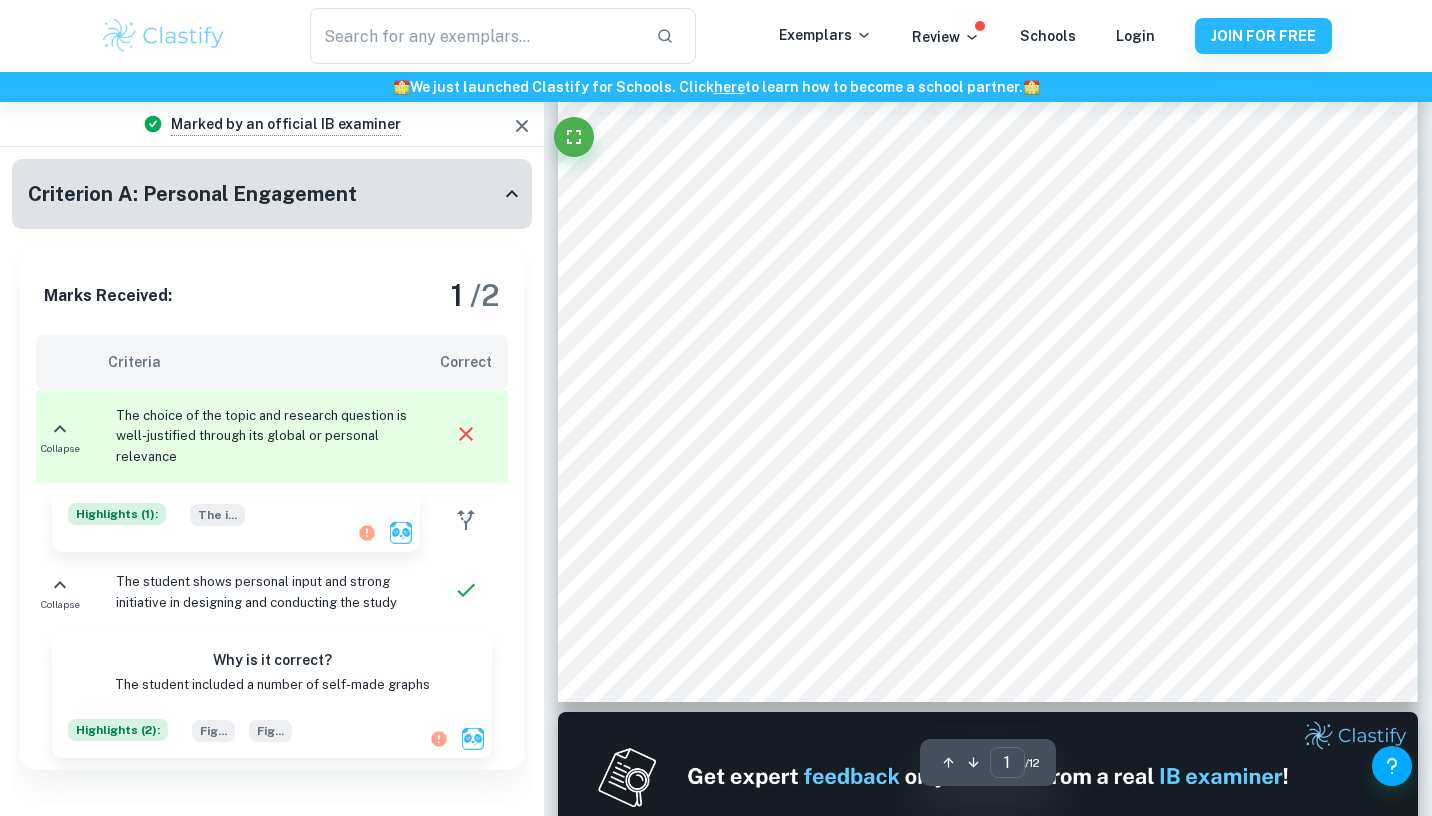 scroll, scrollTop: 0, scrollLeft: 0, axis: both 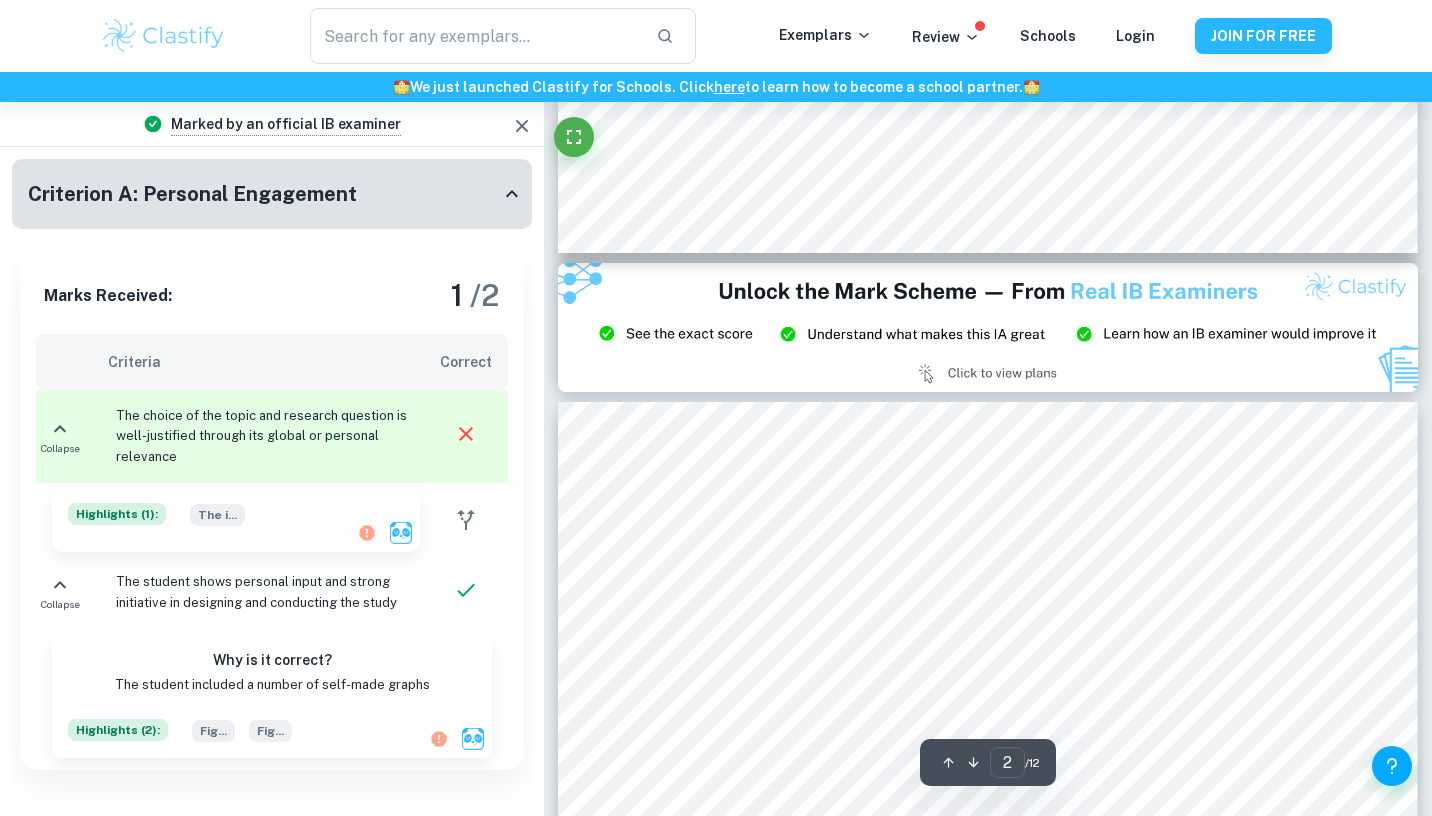 type on "3" 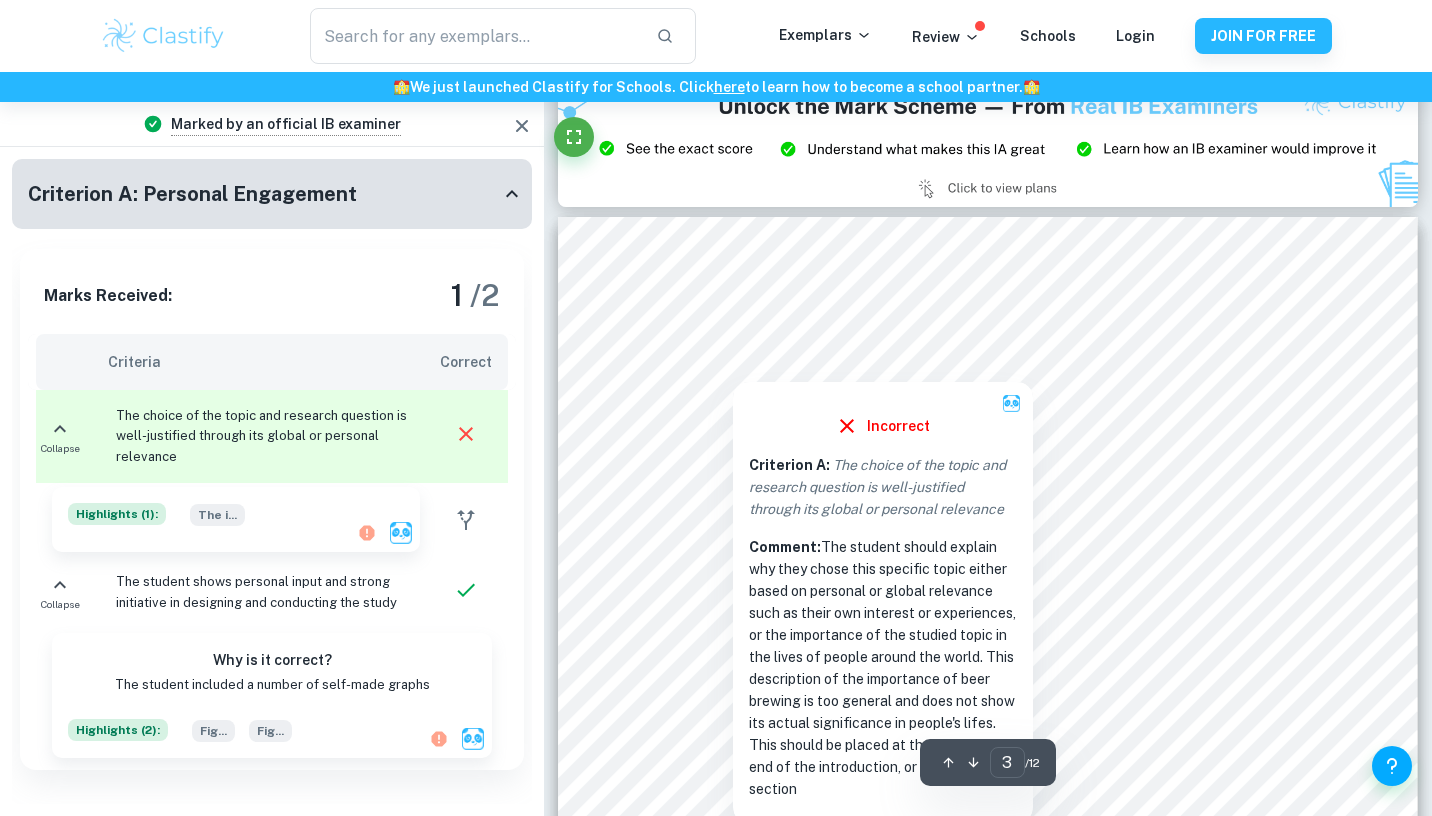 scroll, scrollTop: 2636, scrollLeft: 0, axis: vertical 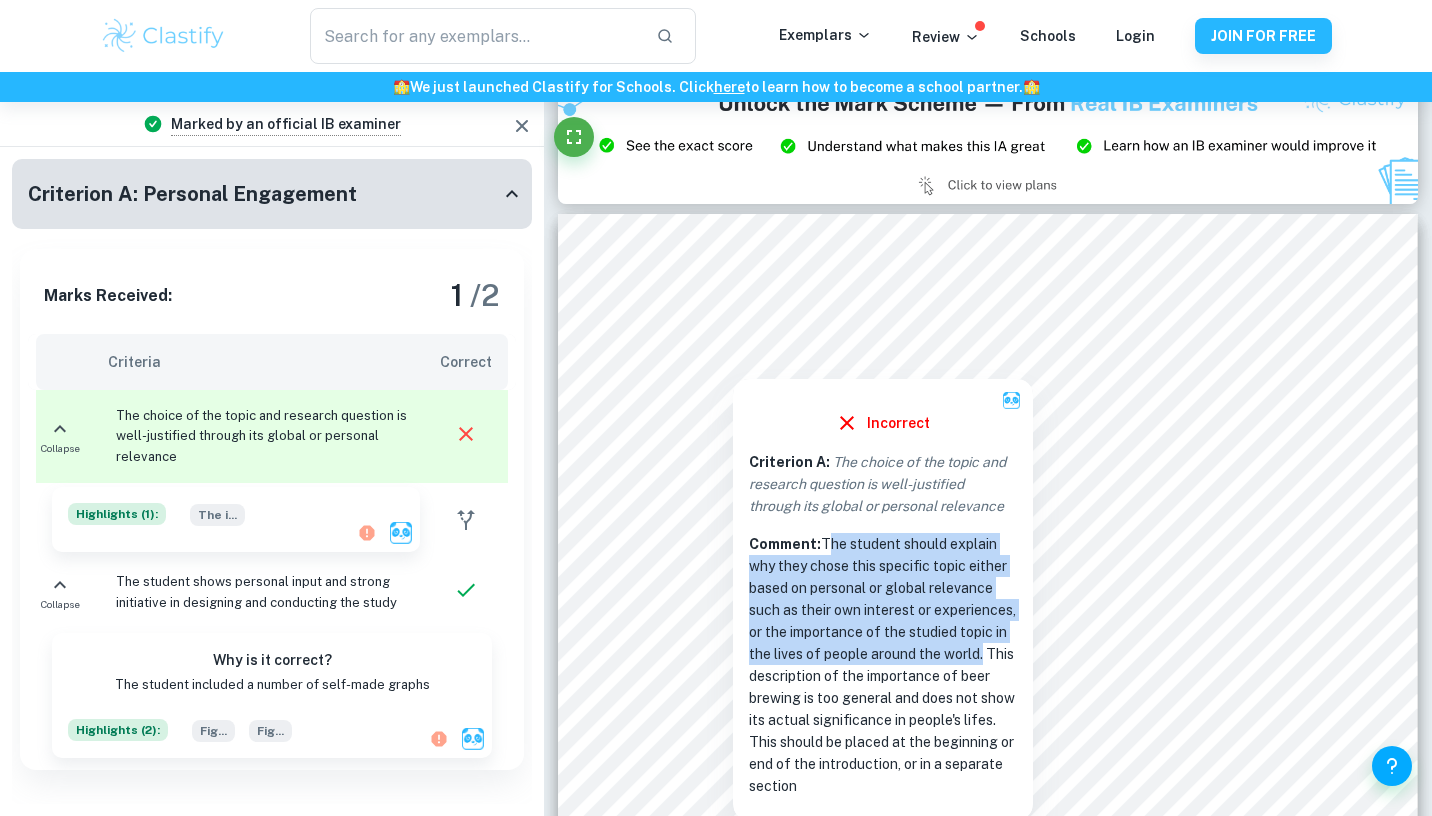 copy on "The student should explain why they chose this specific topic either based on personal or global relevance such as their own interest or experiences, or the importance of the studied topic in the lives of people around the world" 